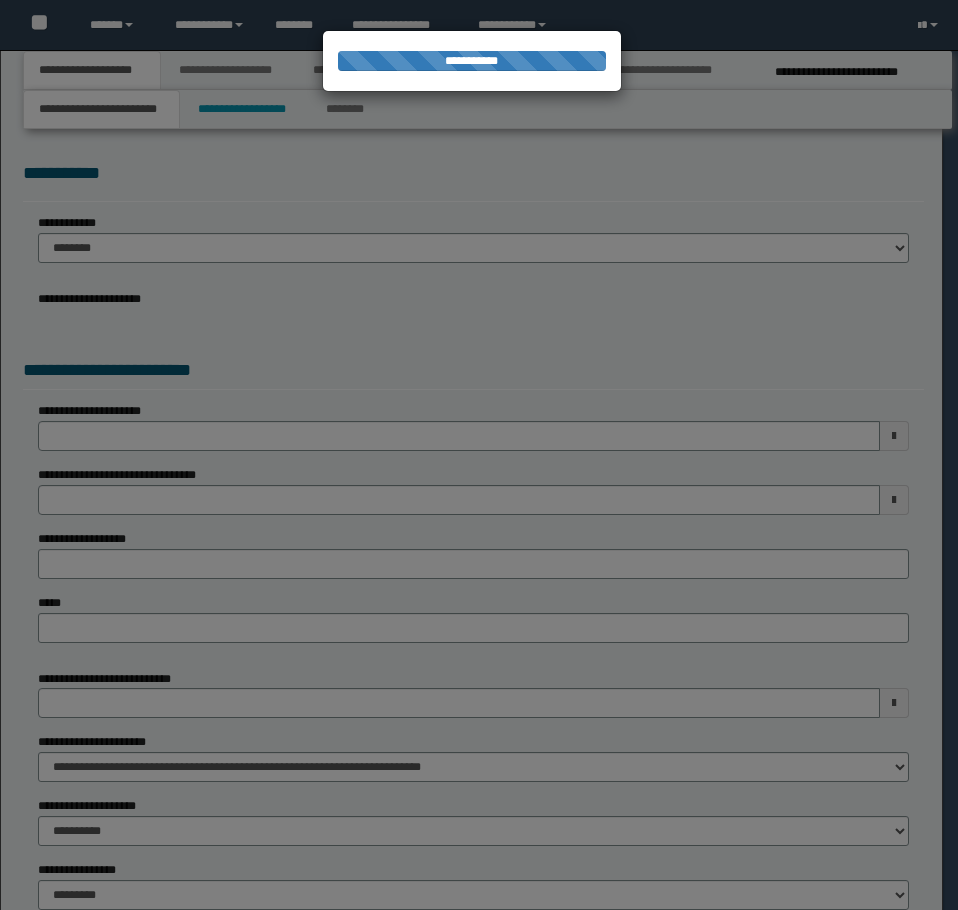scroll, scrollTop: 0, scrollLeft: 0, axis: both 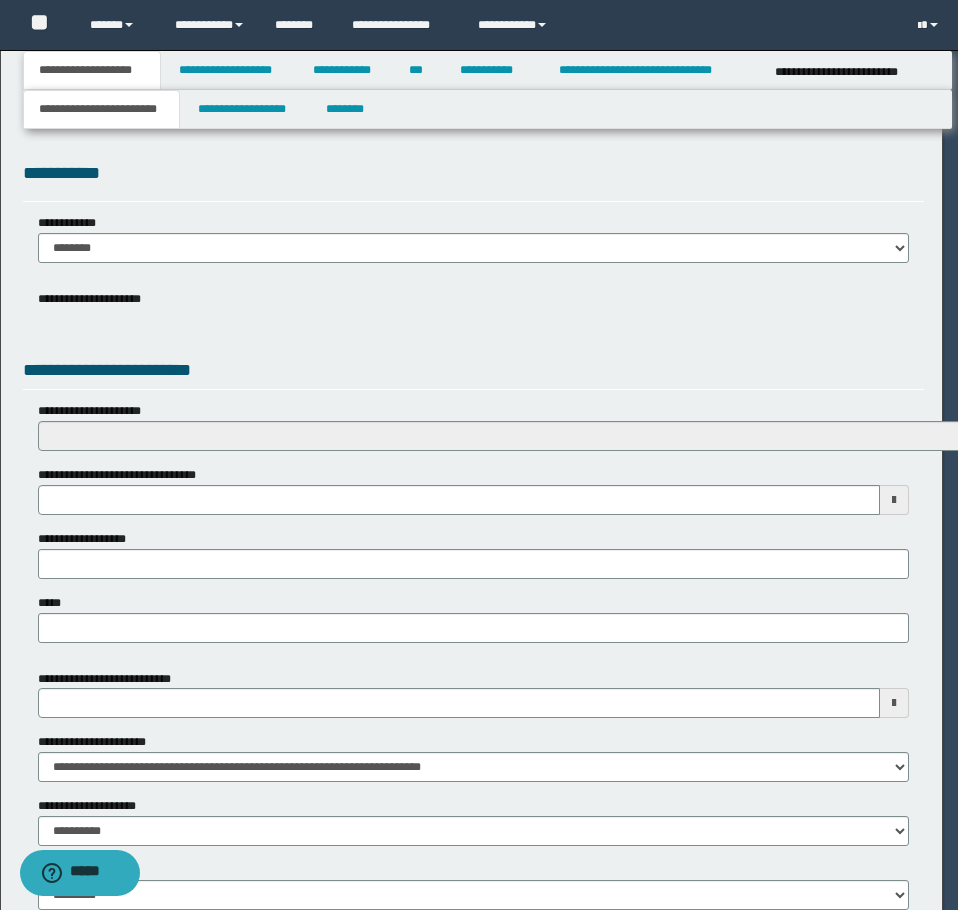 select on "*" 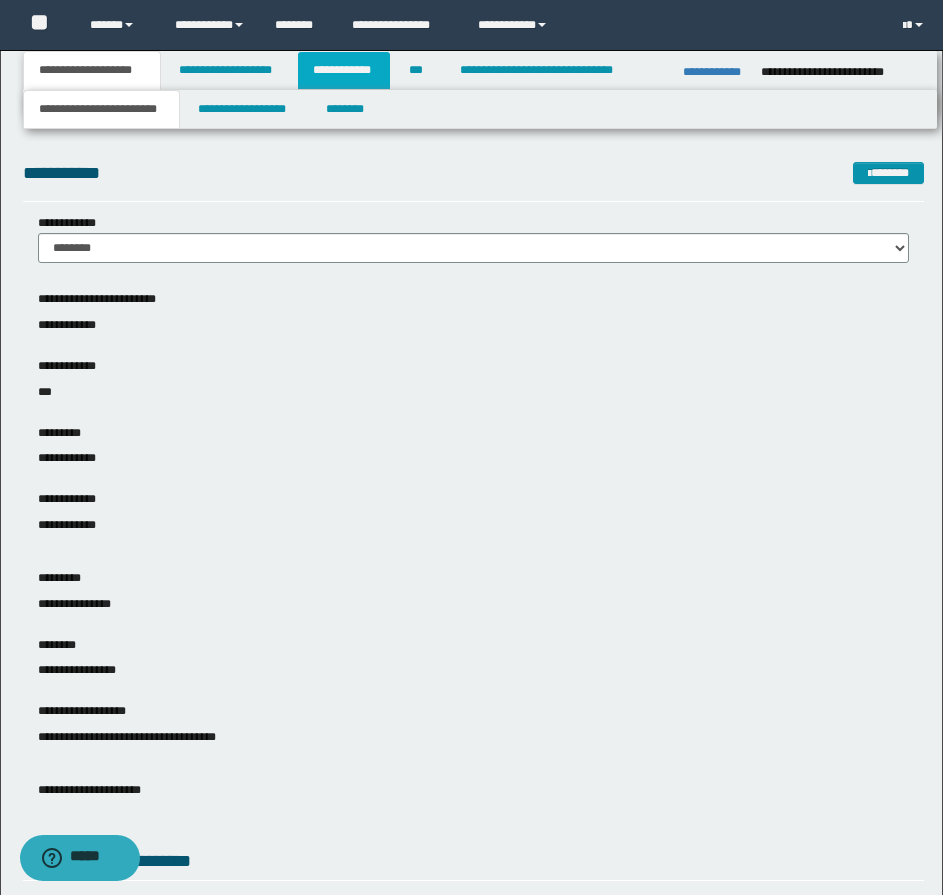 click on "**********" at bounding box center [344, 70] 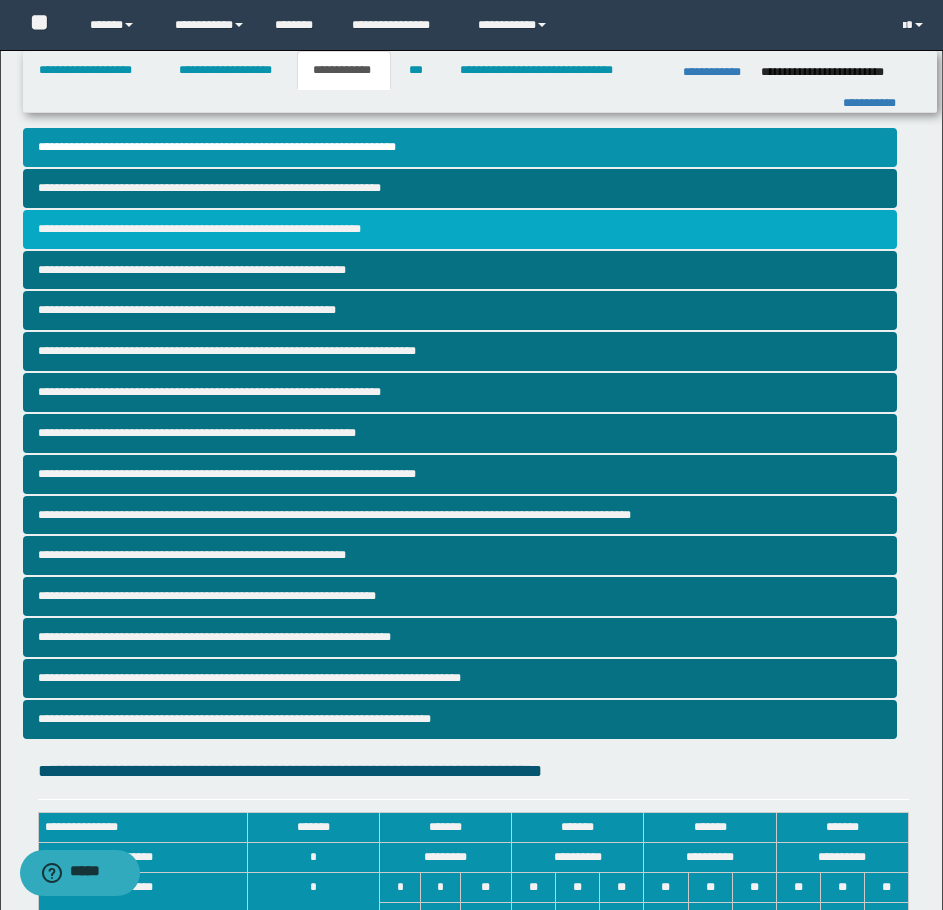click on "**********" at bounding box center (460, 229) 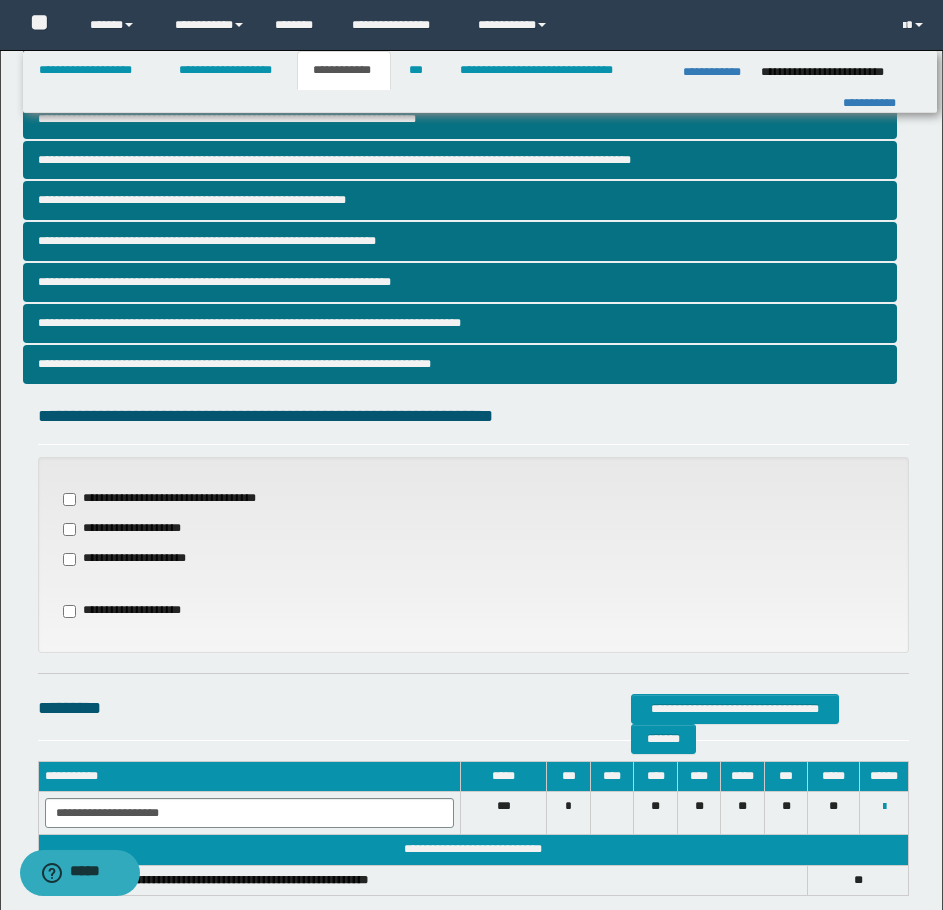 scroll, scrollTop: 400, scrollLeft: 0, axis: vertical 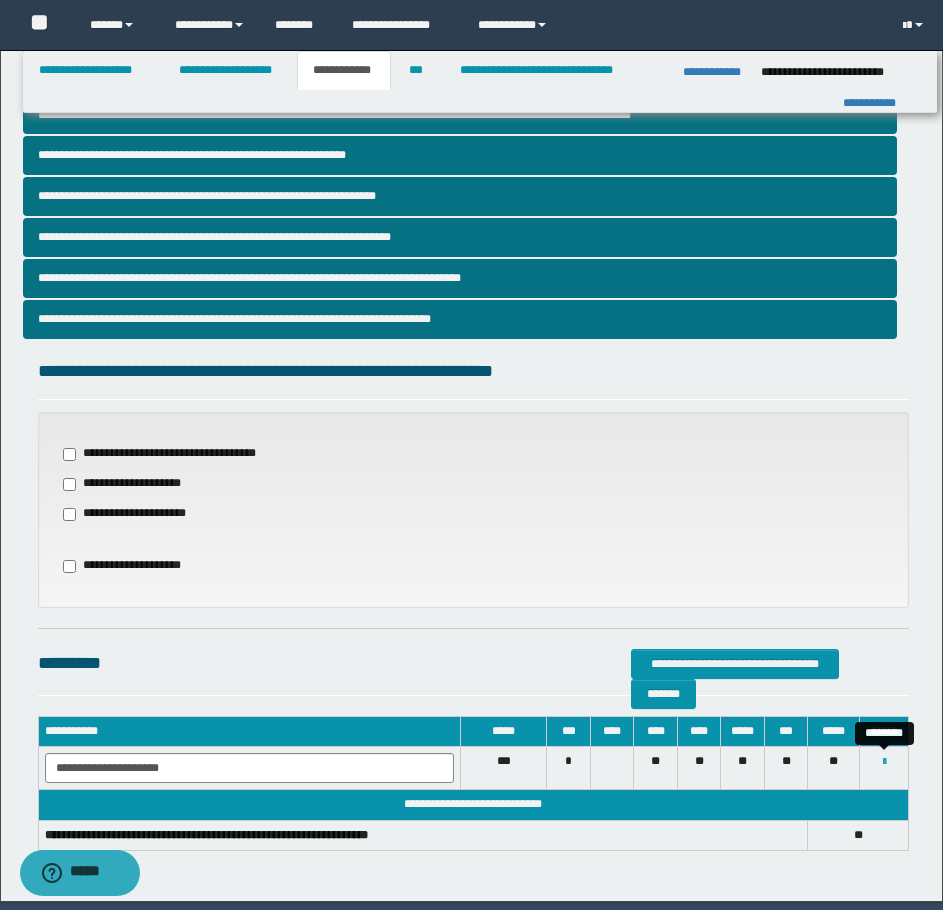 click at bounding box center (884, 762) 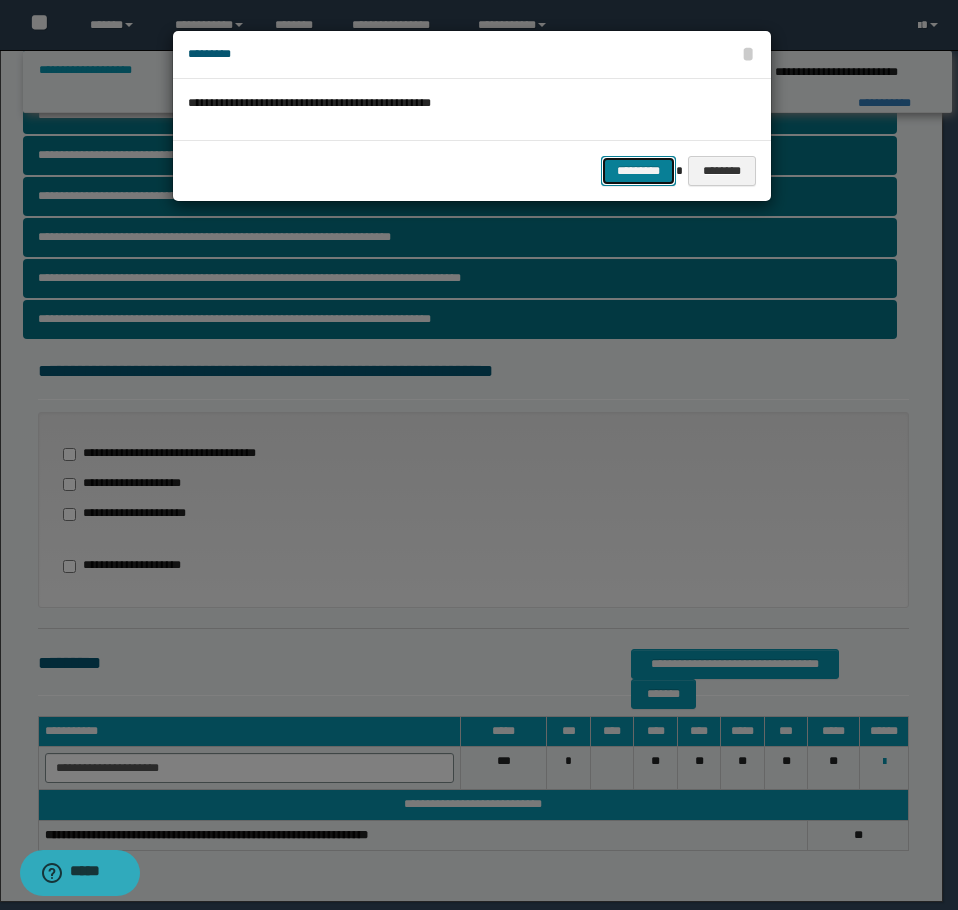 click on "*********" at bounding box center (638, 171) 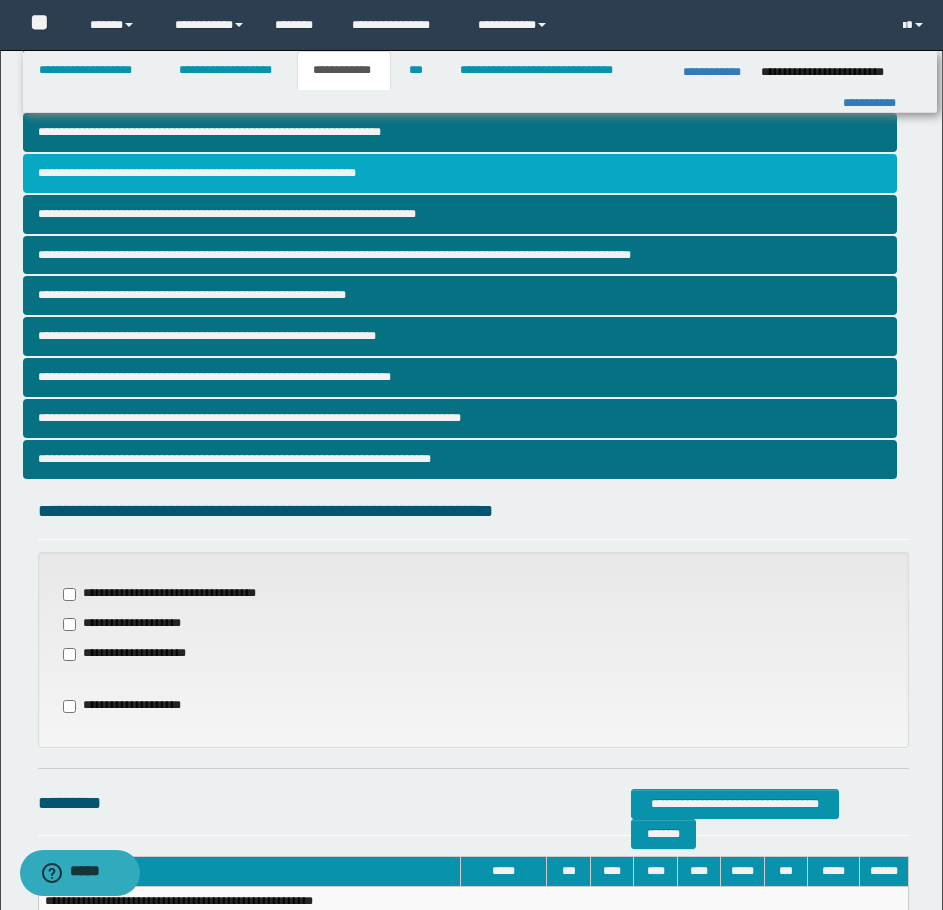 scroll, scrollTop: 200, scrollLeft: 0, axis: vertical 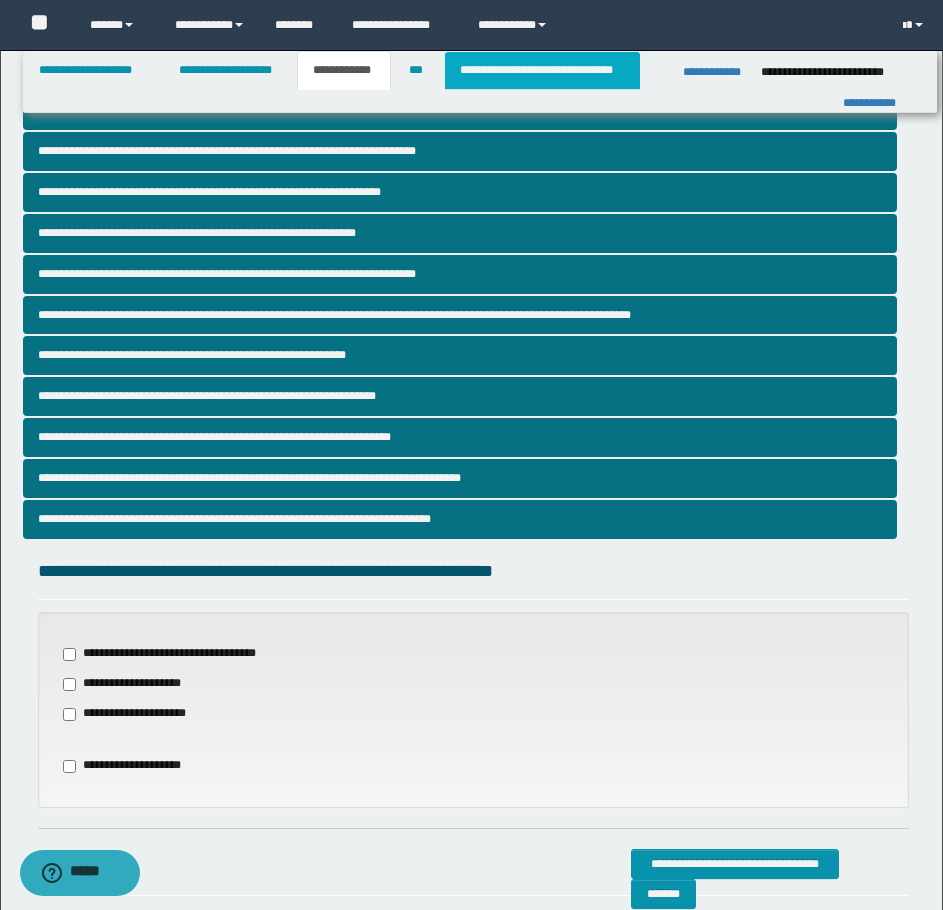 click on "**********" at bounding box center (542, 70) 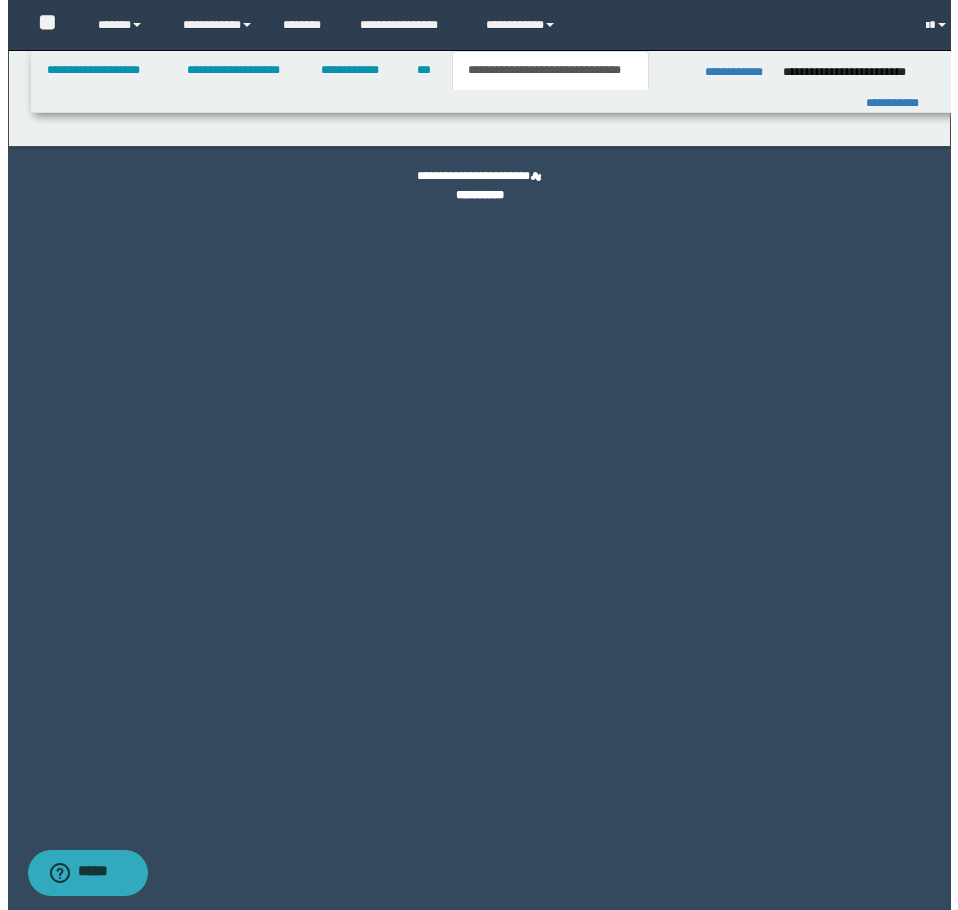 scroll, scrollTop: 0, scrollLeft: 0, axis: both 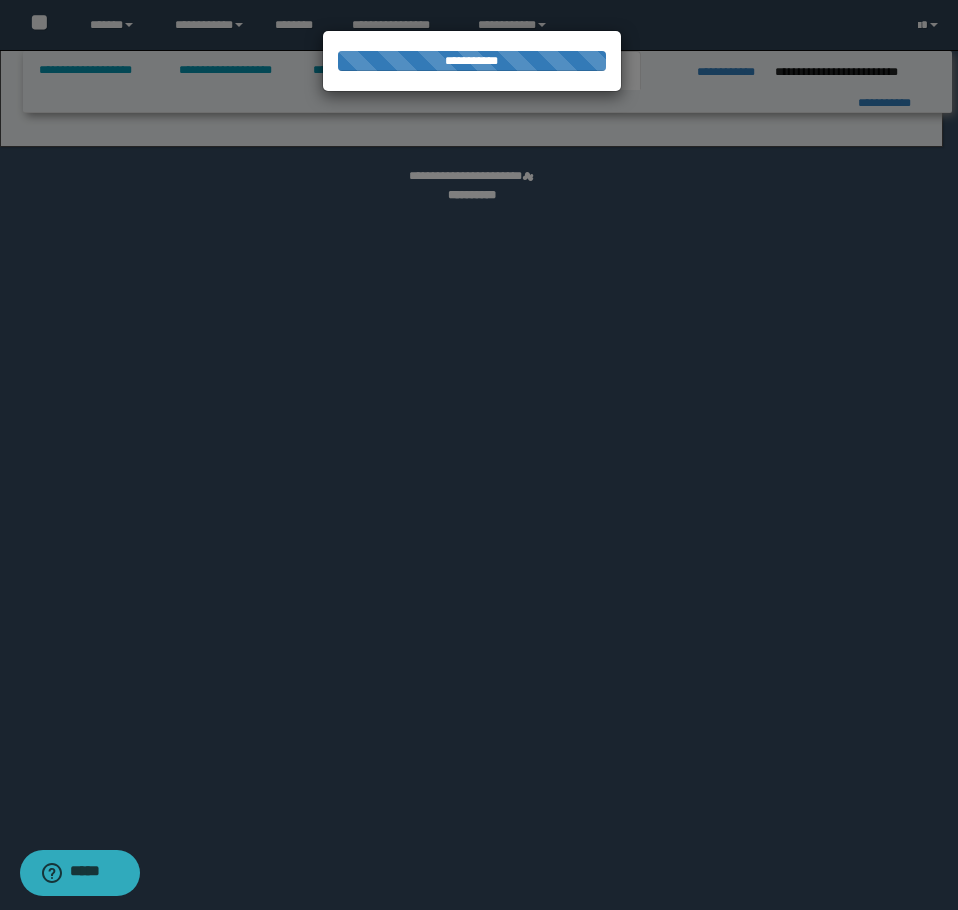 select on "*" 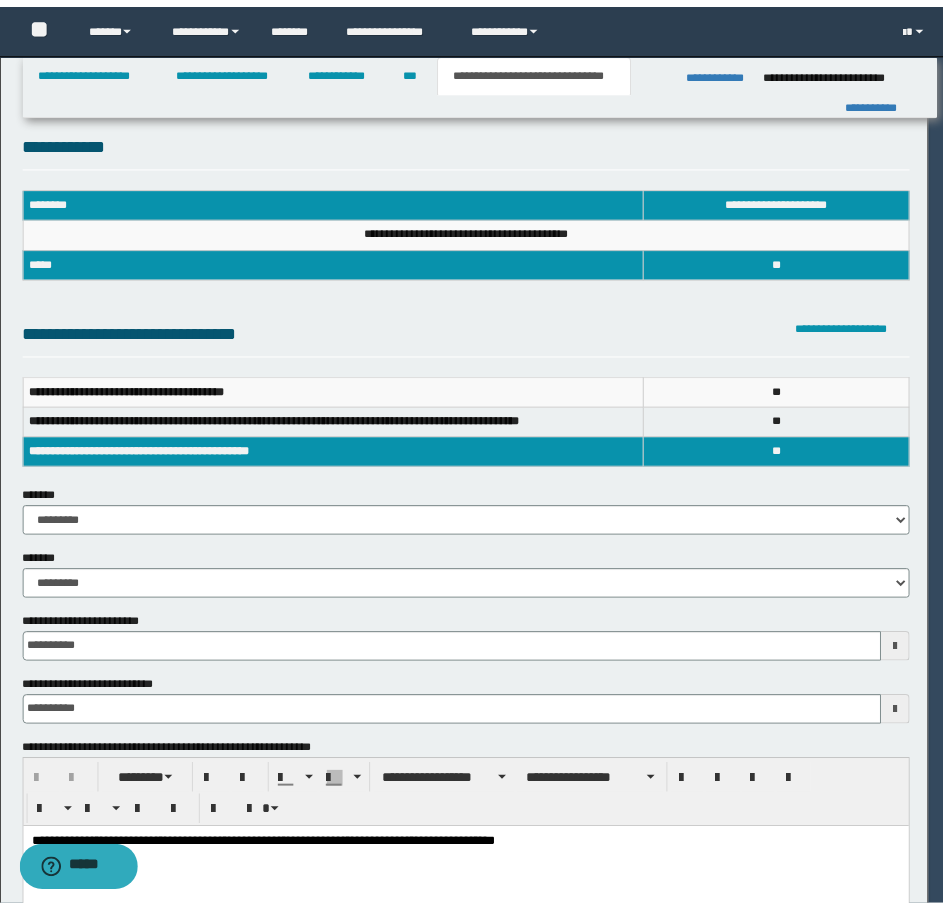 scroll, scrollTop: 0, scrollLeft: 0, axis: both 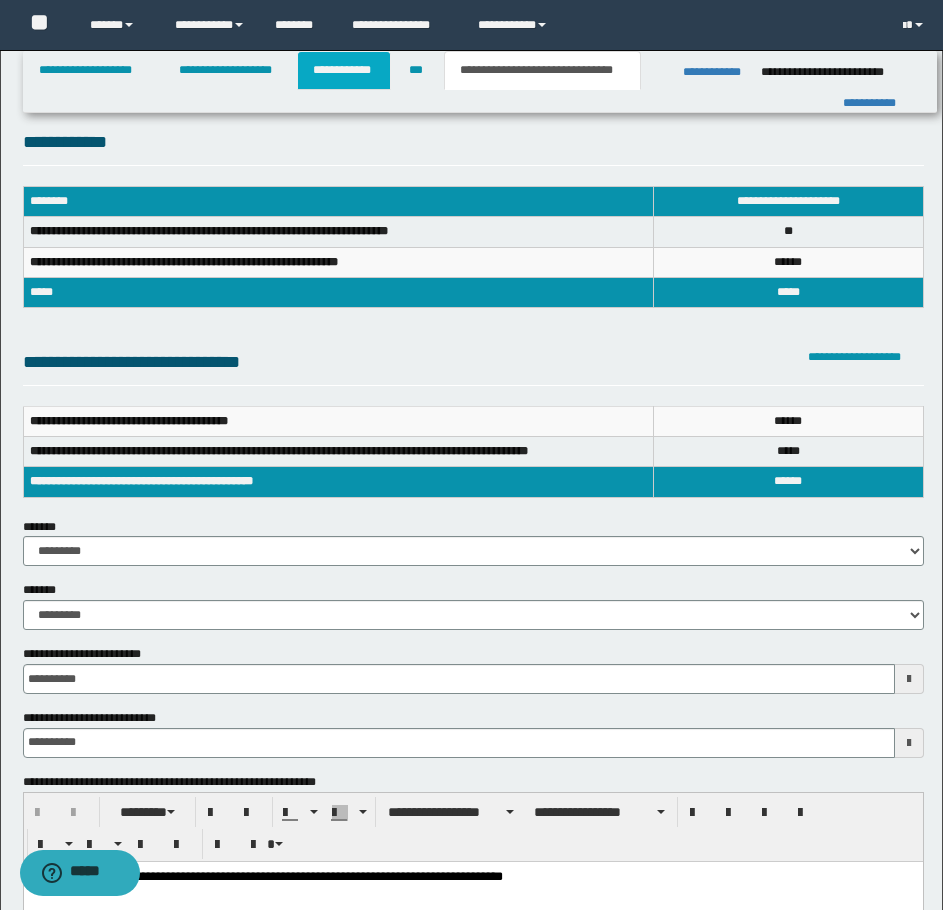click on "**********" at bounding box center (344, 70) 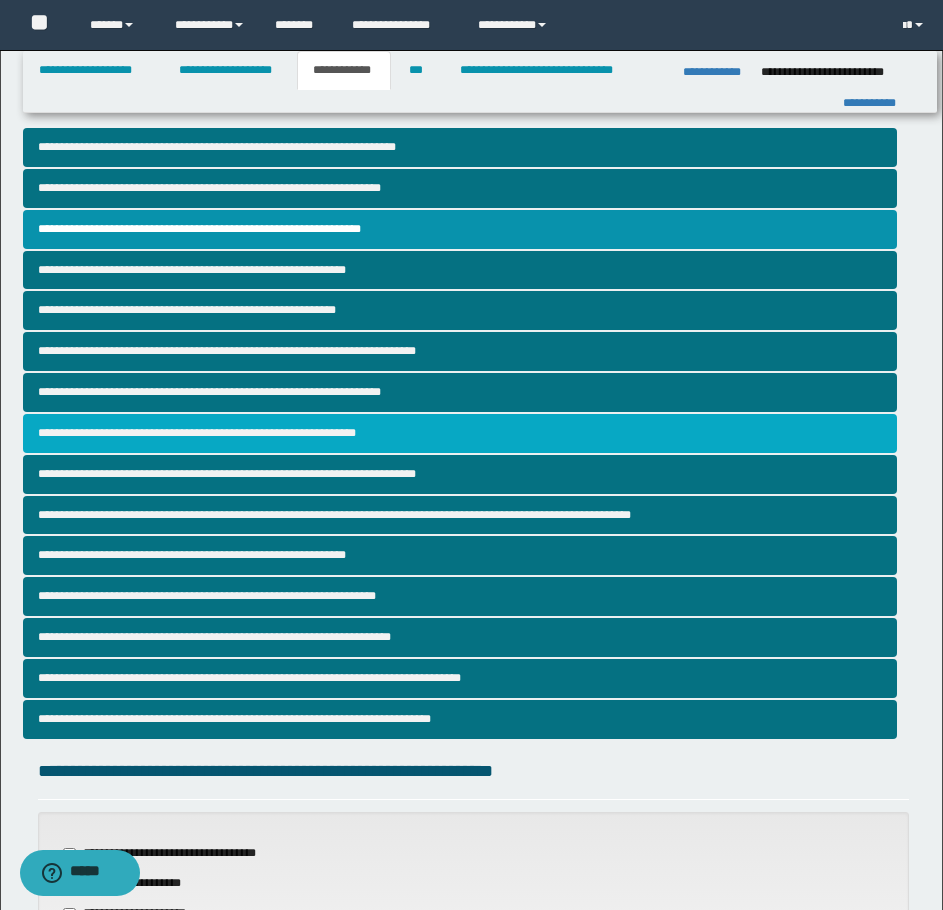 click on "**********" at bounding box center [460, 433] 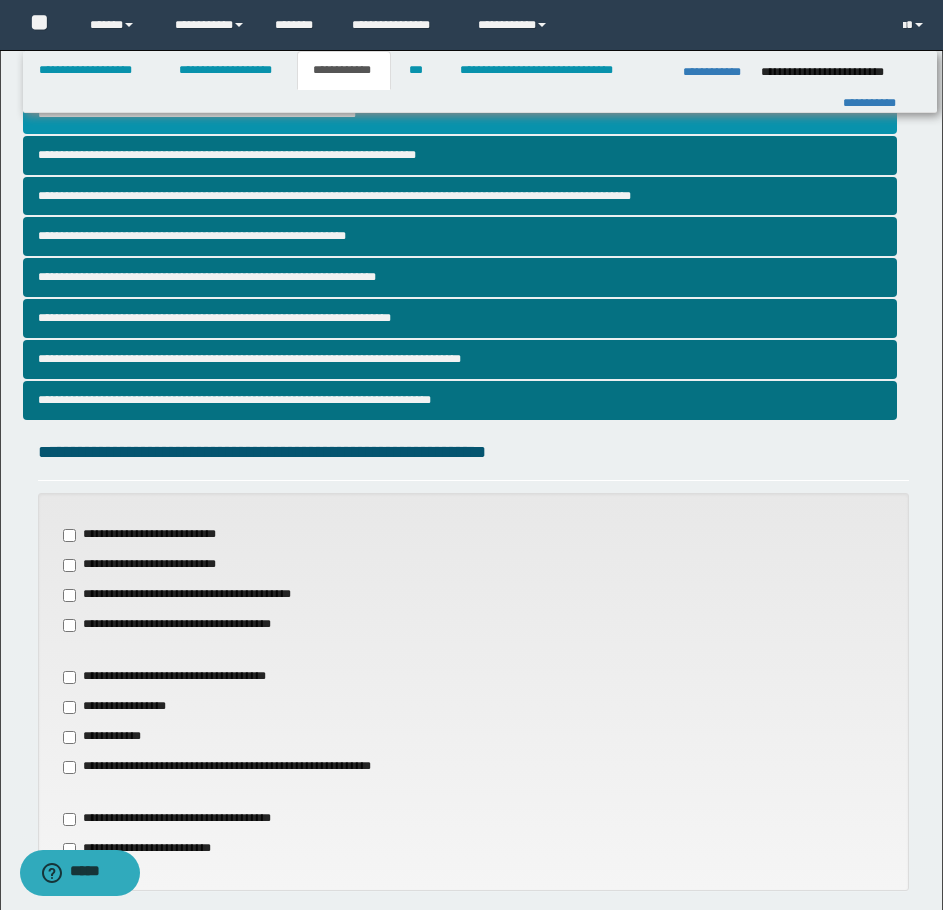 scroll, scrollTop: 500, scrollLeft: 0, axis: vertical 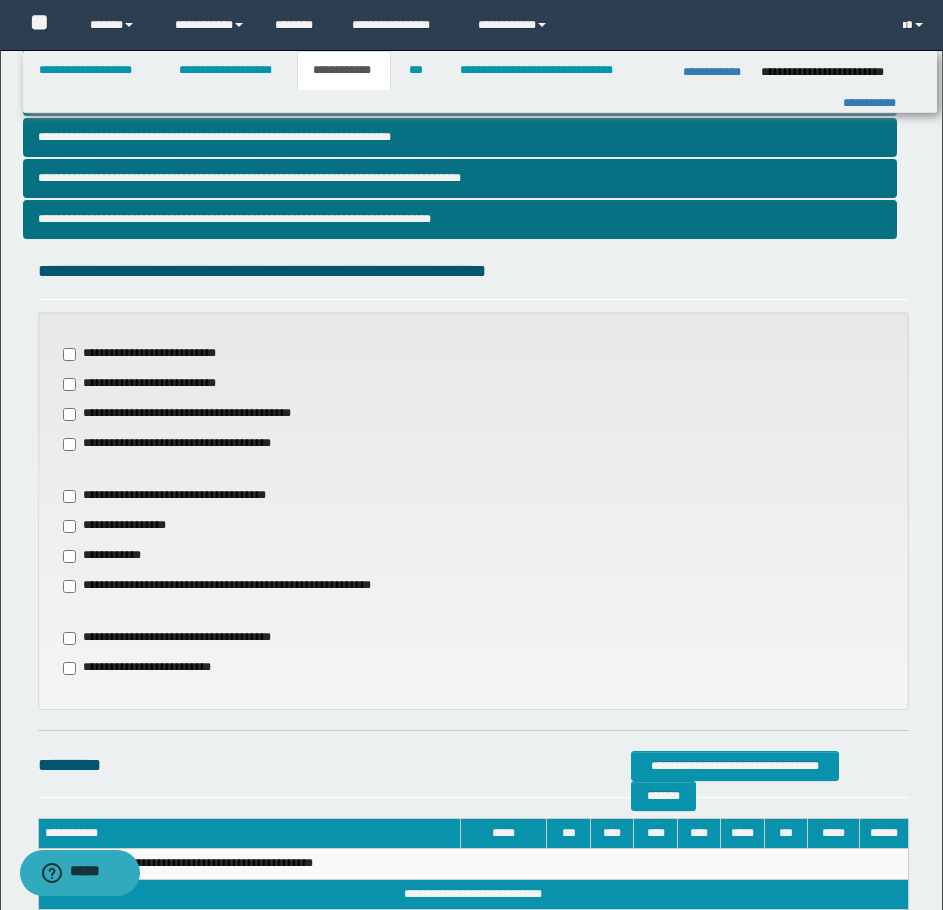 click on "**********" at bounding box center (118, 526) 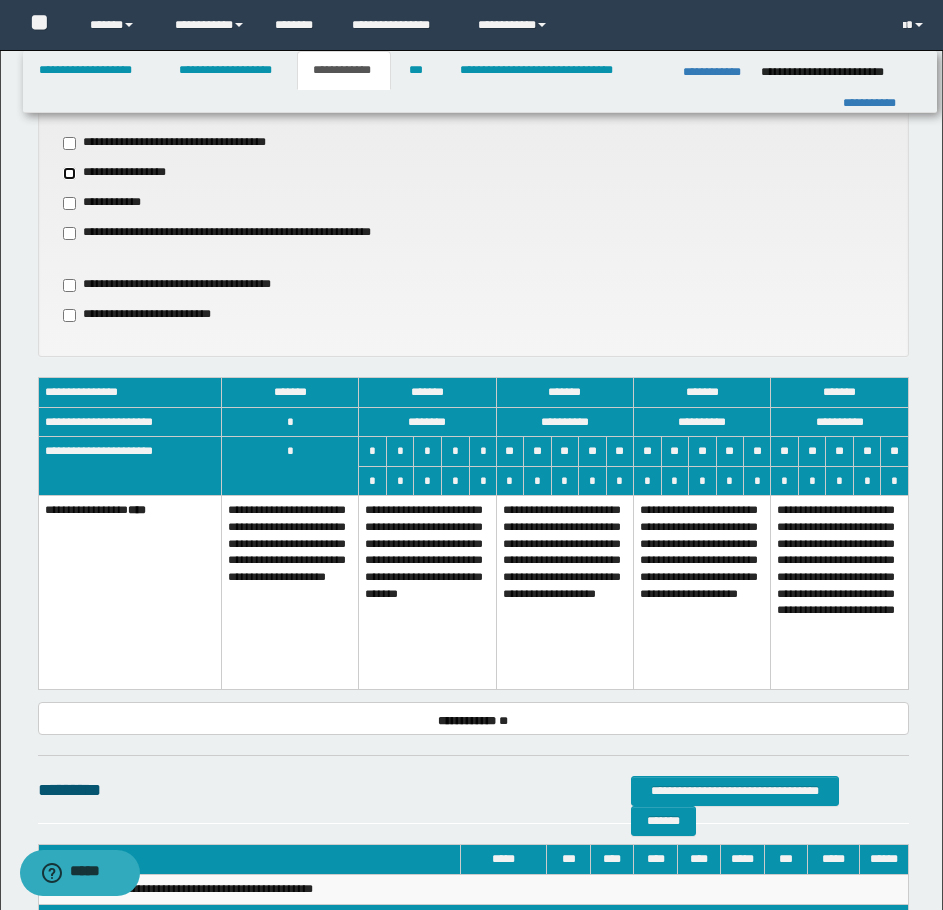 scroll, scrollTop: 900, scrollLeft: 0, axis: vertical 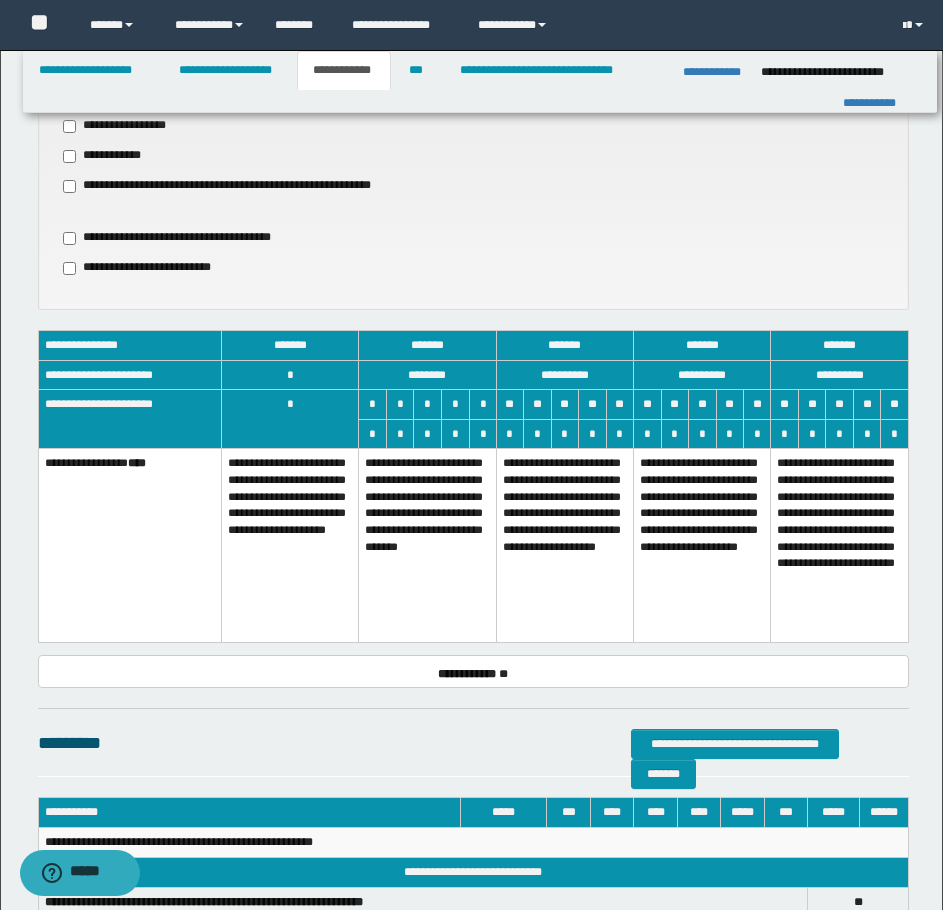 click on "**********" at bounding box center (702, 545) 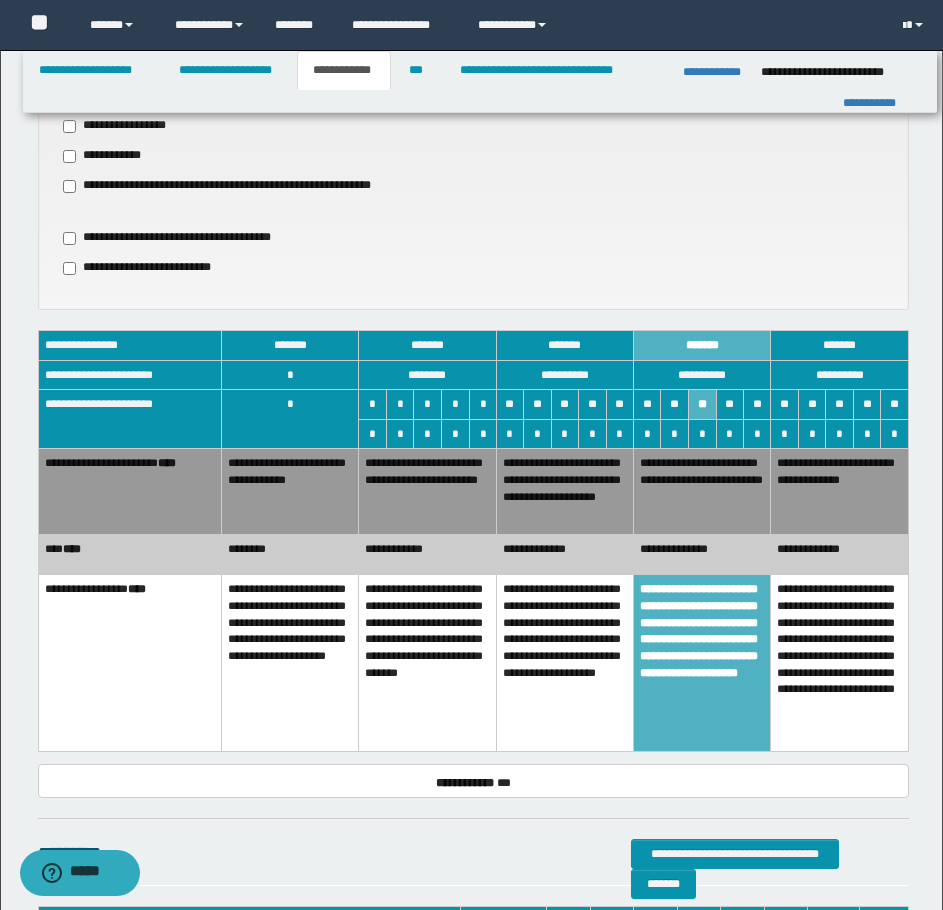 click on "**********" at bounding box center [564, 663] 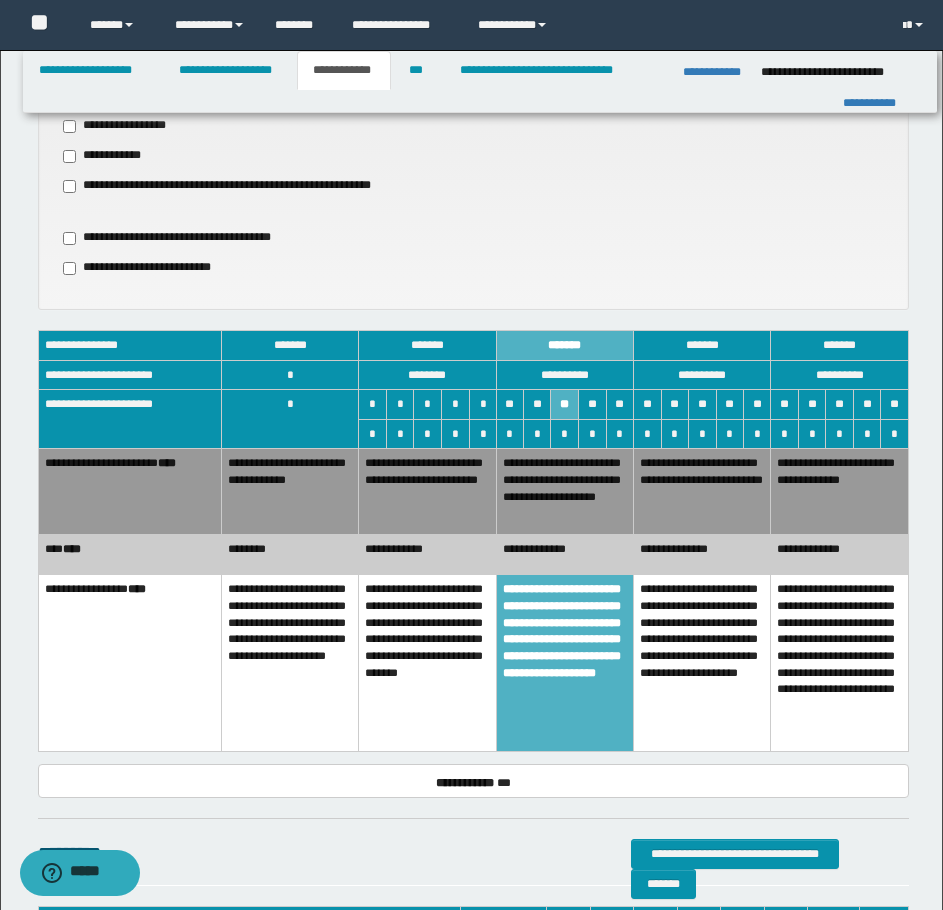 click on "**********" at bounding box center [702, 492] 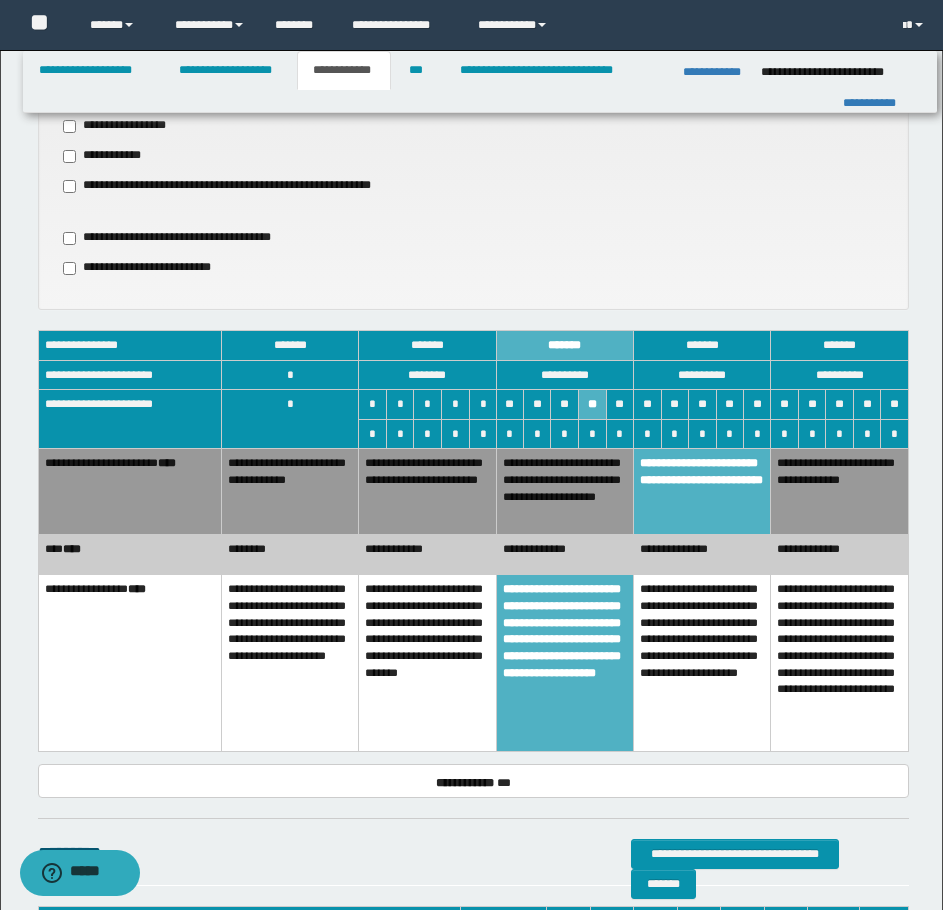 click on "**********" at bounding box center [702, 555] 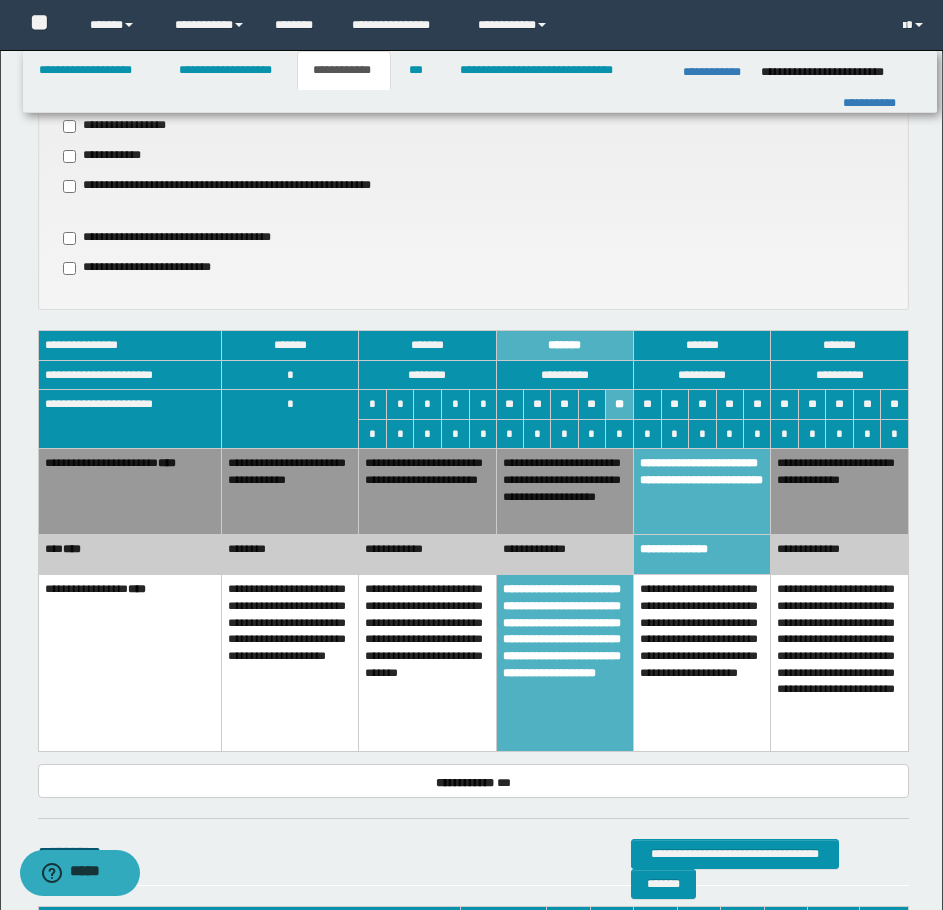 click on "**********" at bounding box center [702, 663] 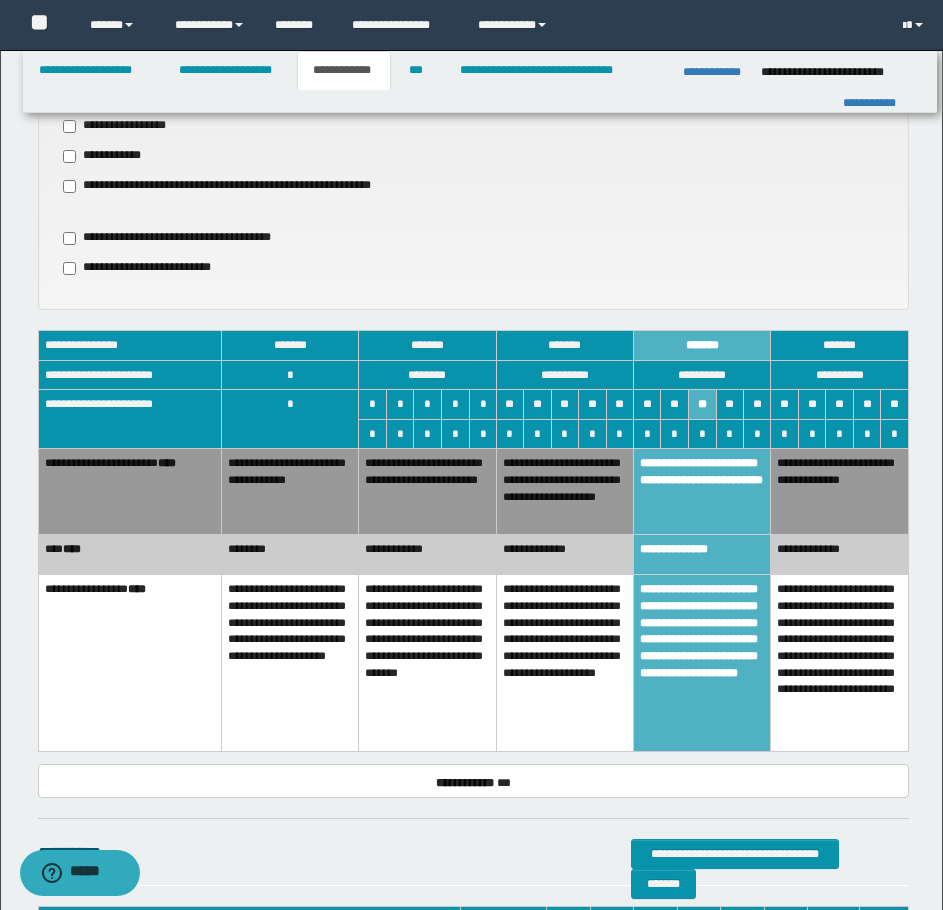 click on "**********" at bounding box center (564, 492) 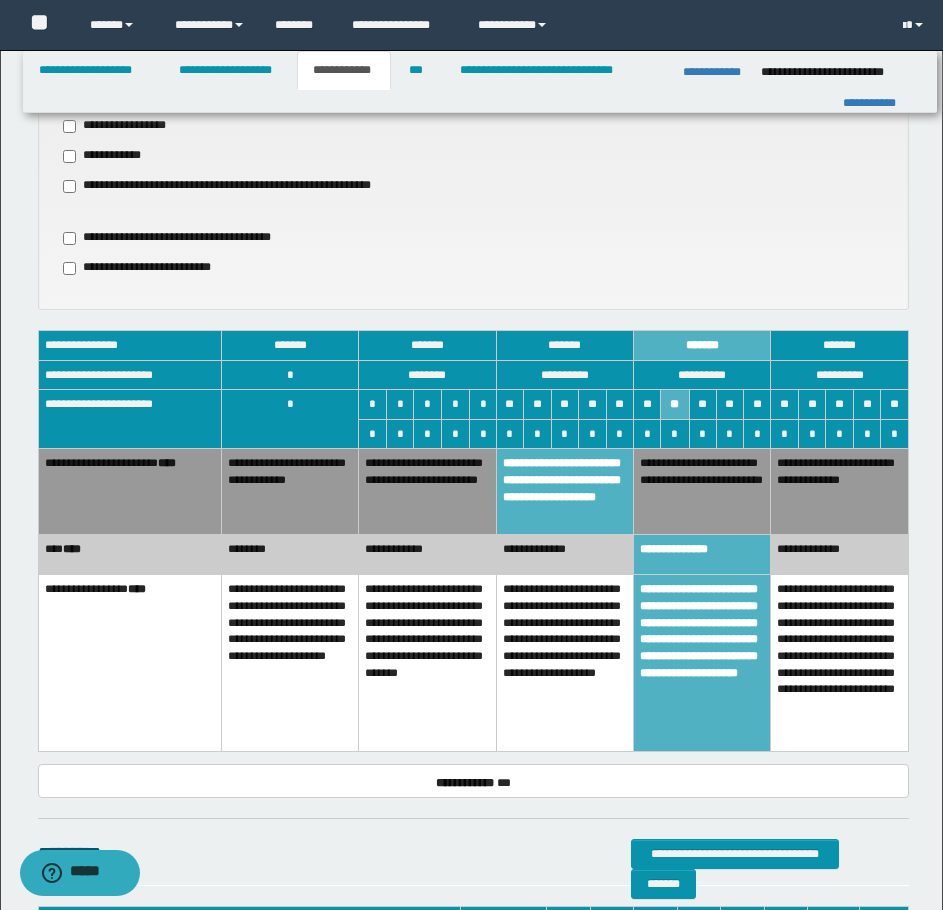 click on "**********" at bounding box center (564, 555) 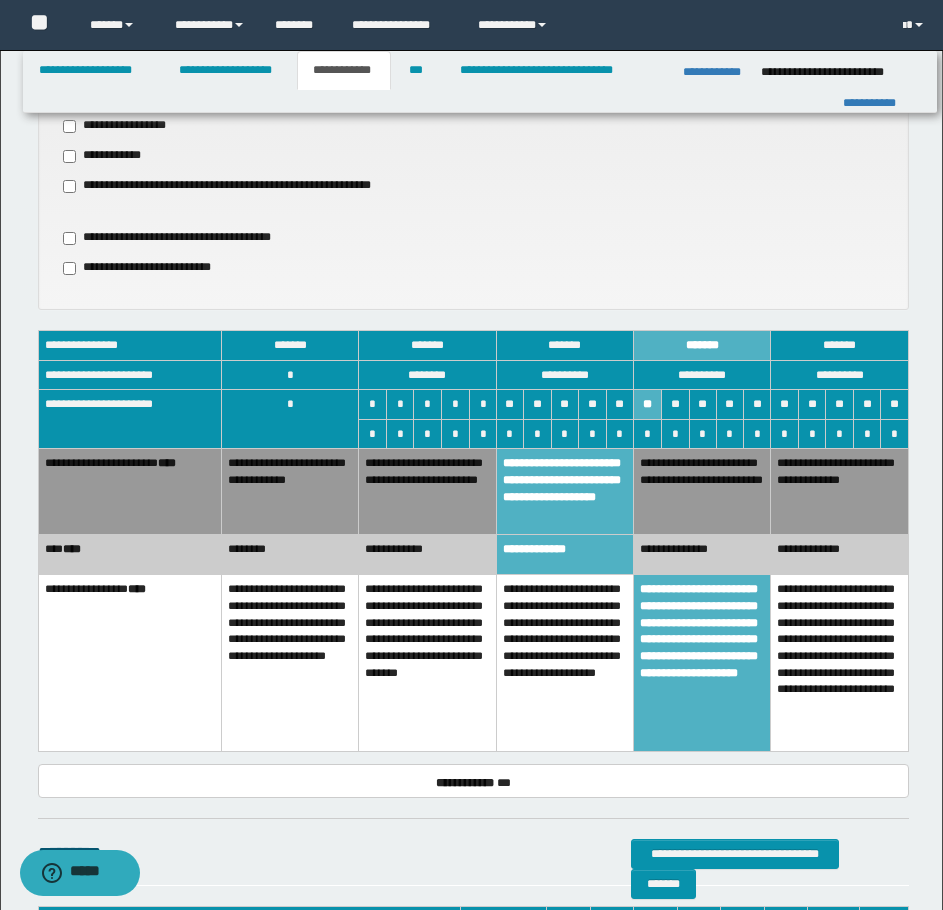 click on "**********" at bounding box center (427, 492) 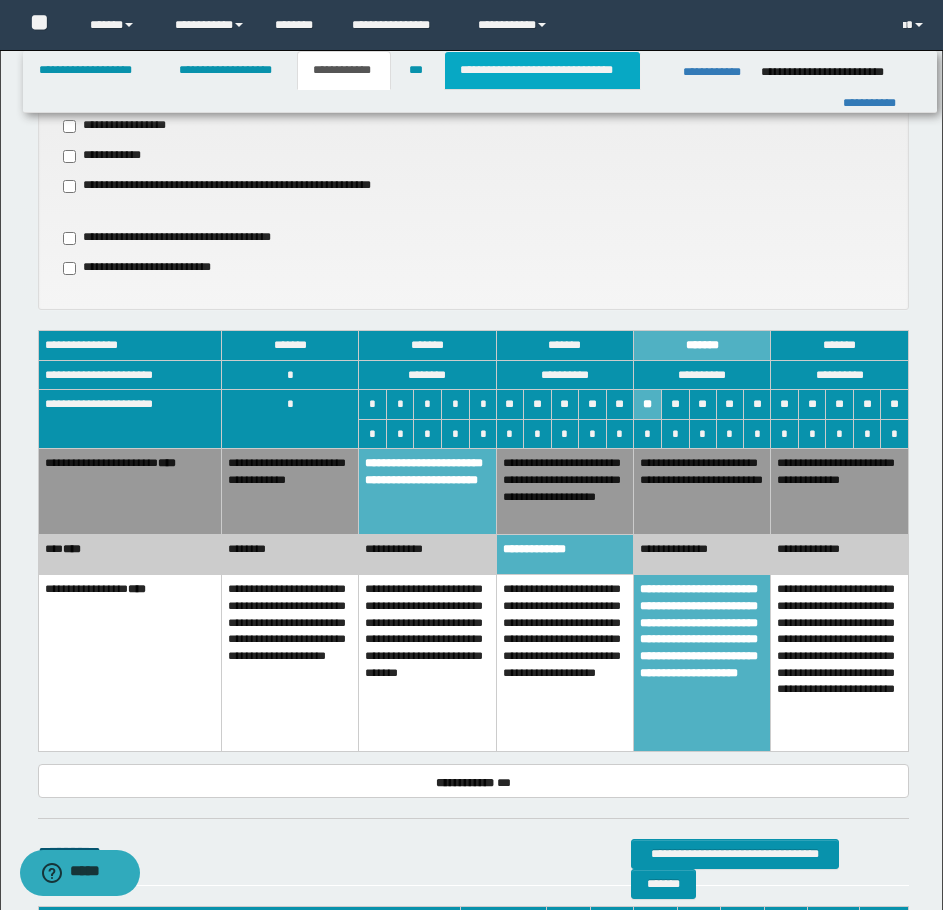 click on "**********" at bounding box center (542, 70) 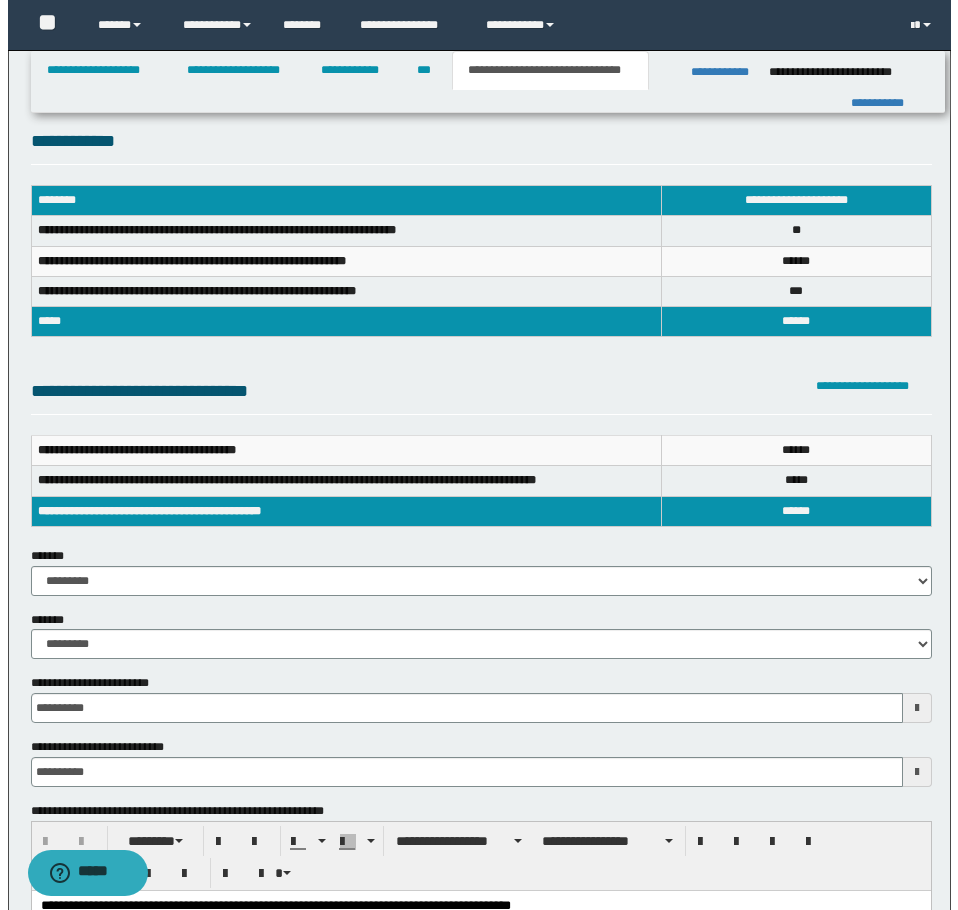 scroll, scrollTop: 0, scrollLeft: 0, axis: both 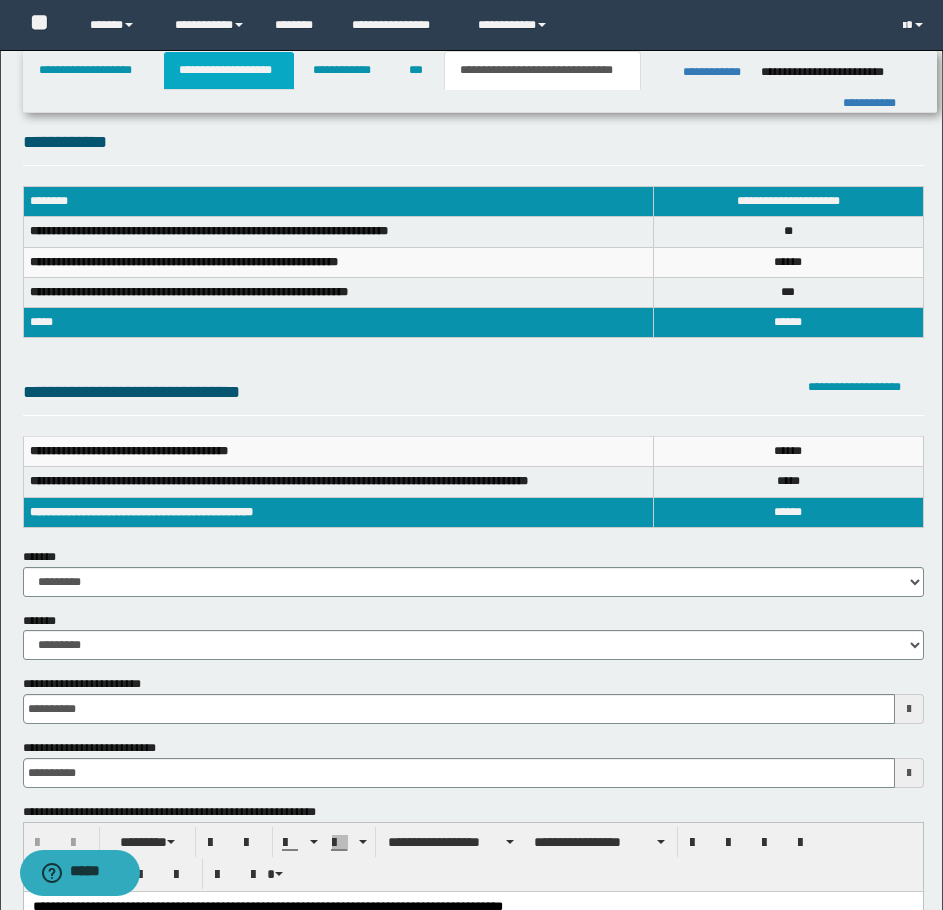 click on "**********" at bounding box center (229, 70) 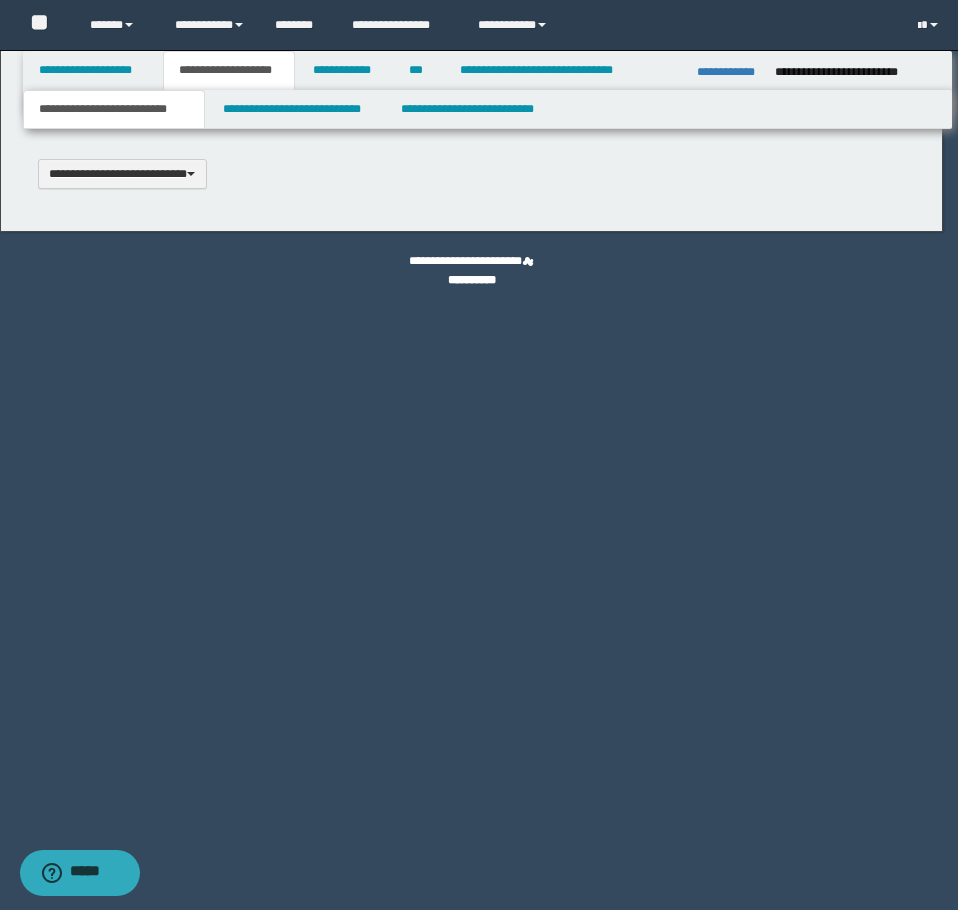 type 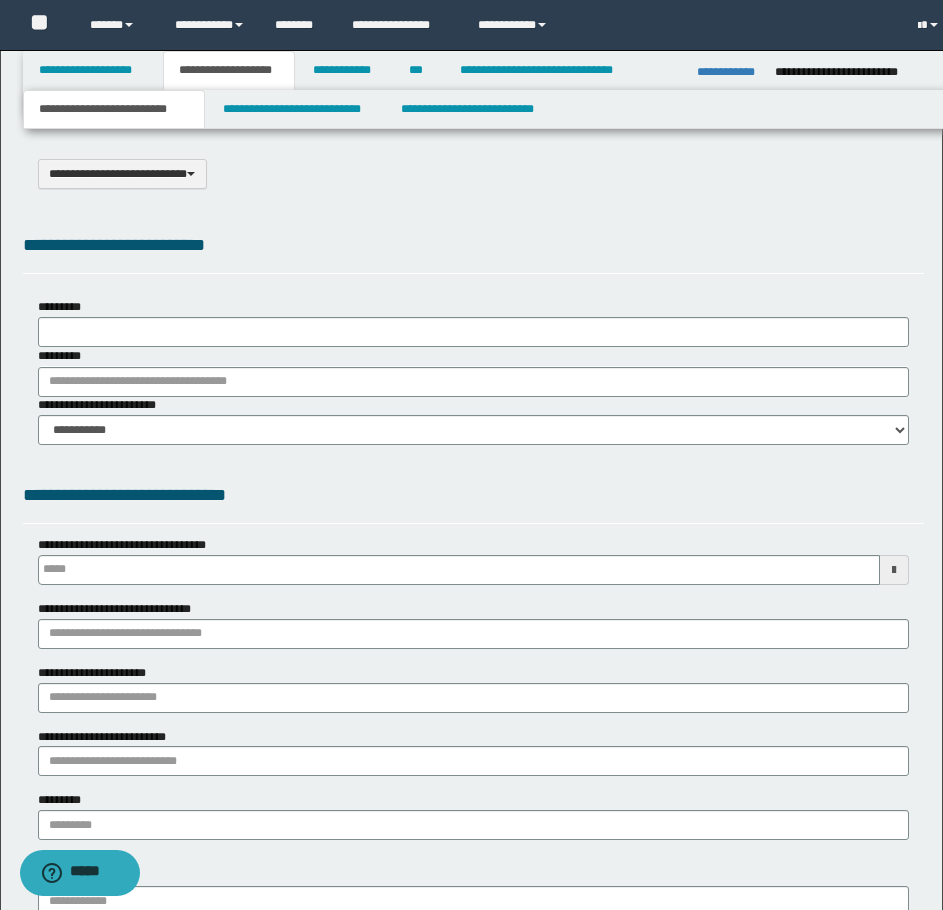 type on "**********" 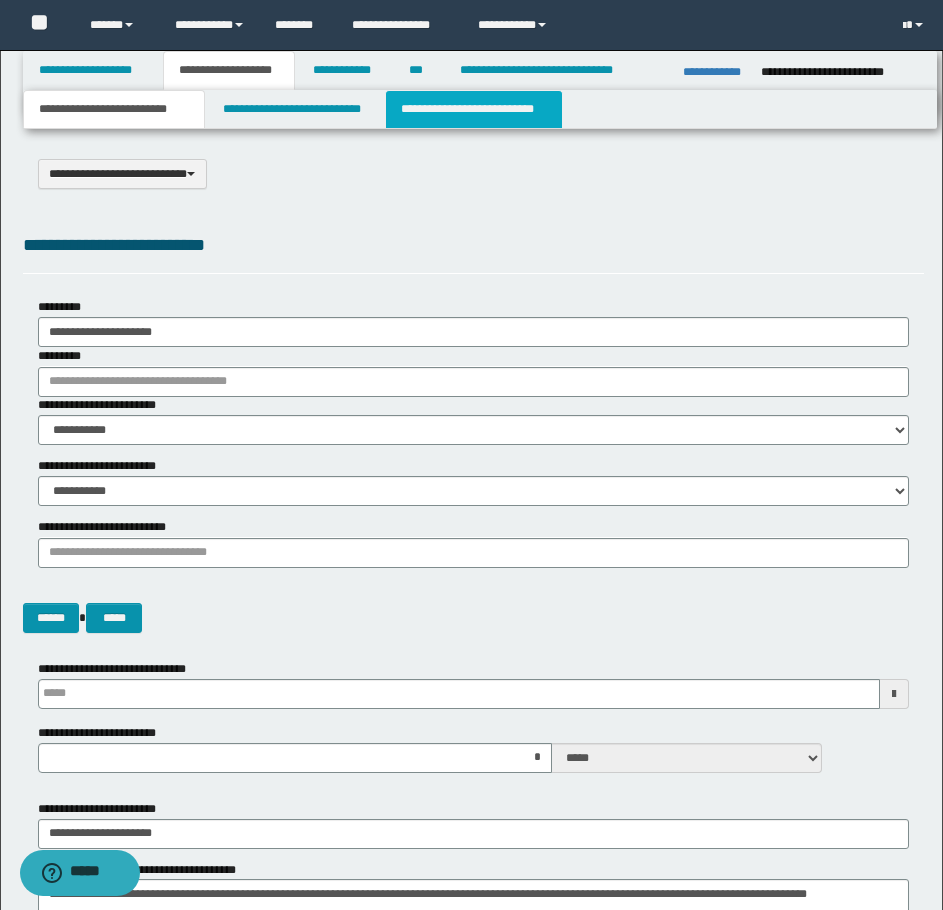 click on "**********" at bounding box center [474, 109] 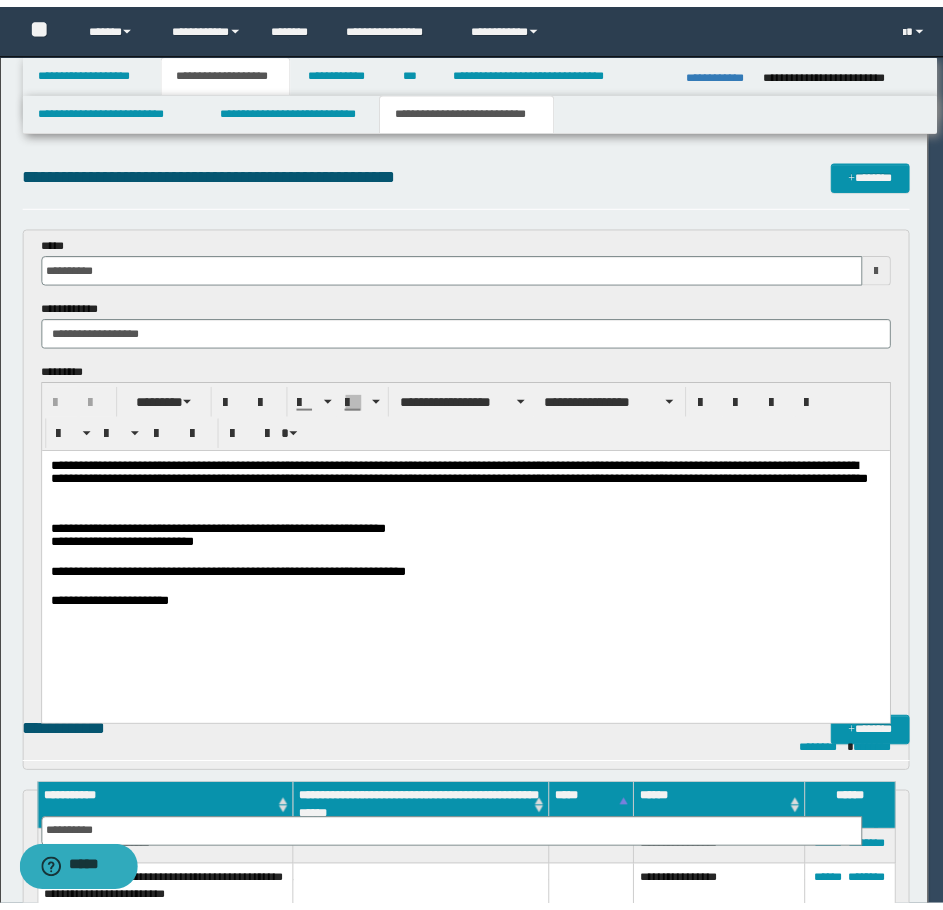 scroll, scrollTop: 0, scrollLeft: 0, axis: both 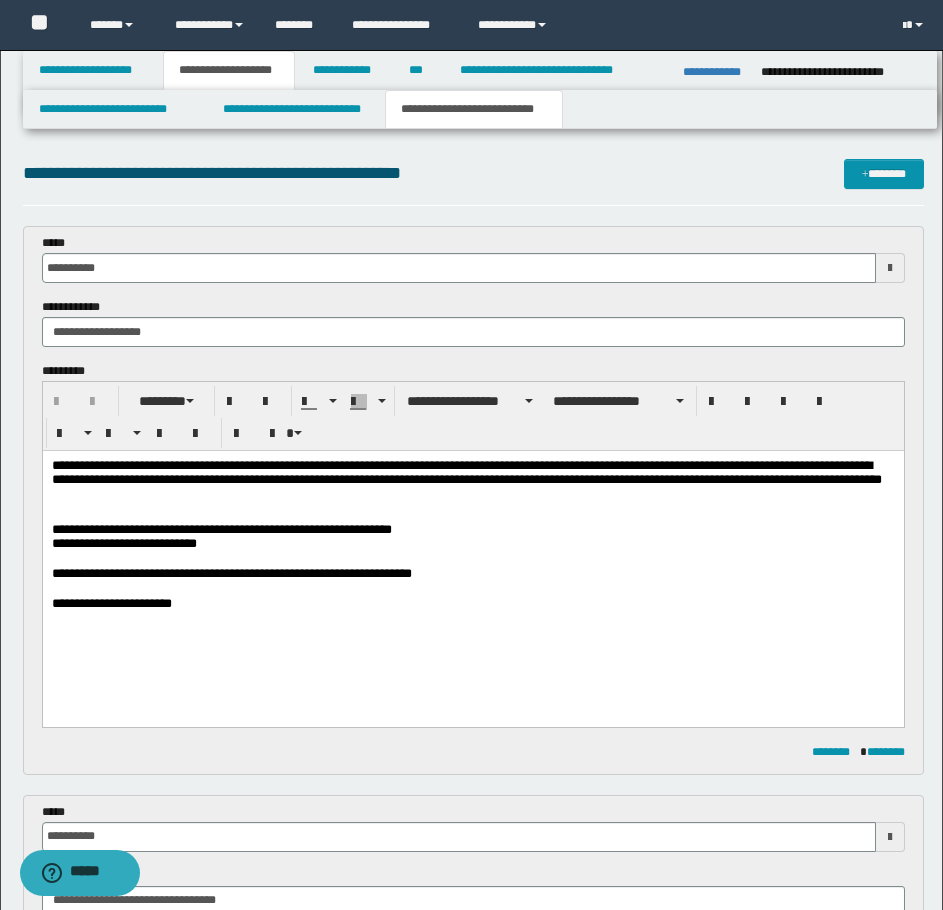 click at bounding box center [472, 559] 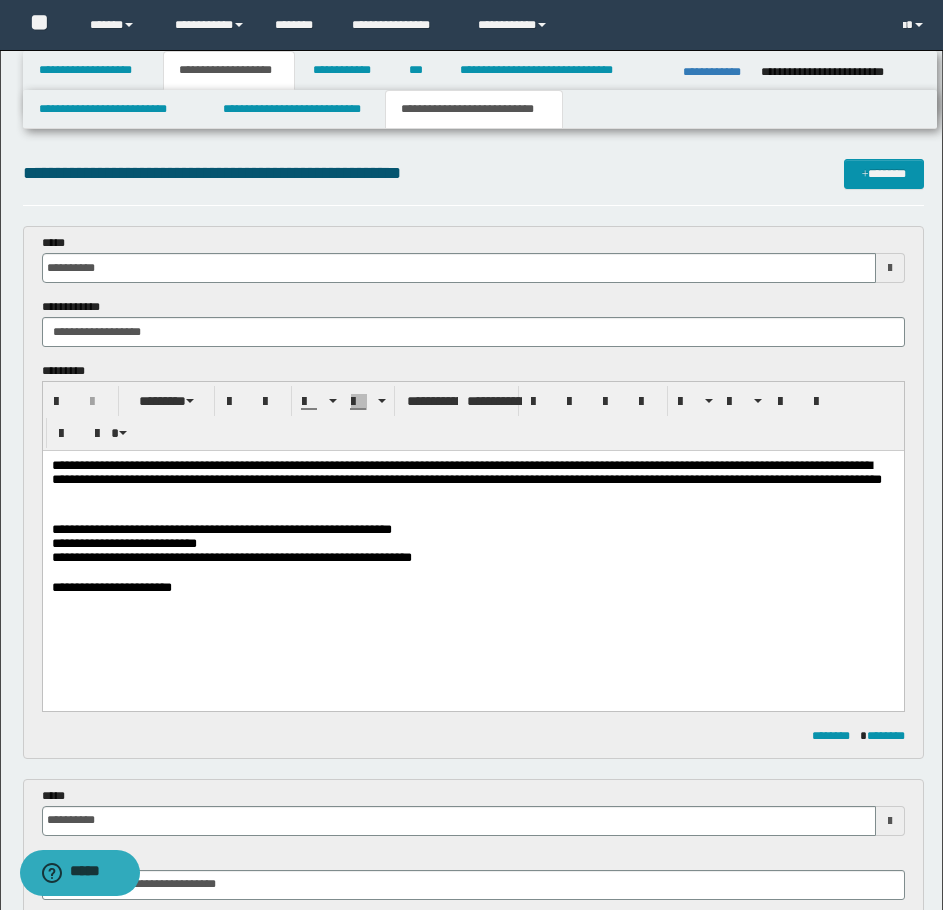 click at bounding box center [472, 573] 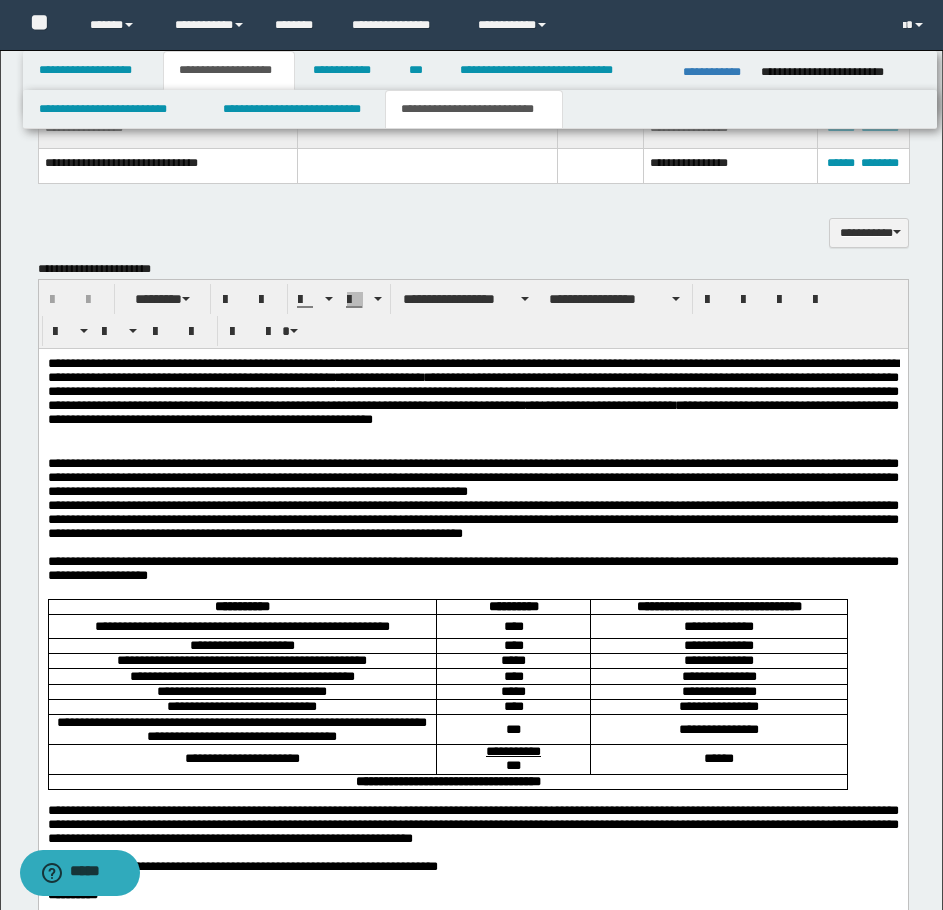 scroll, scrollTop: 1400, scrollLeft: 0, axis: vertical 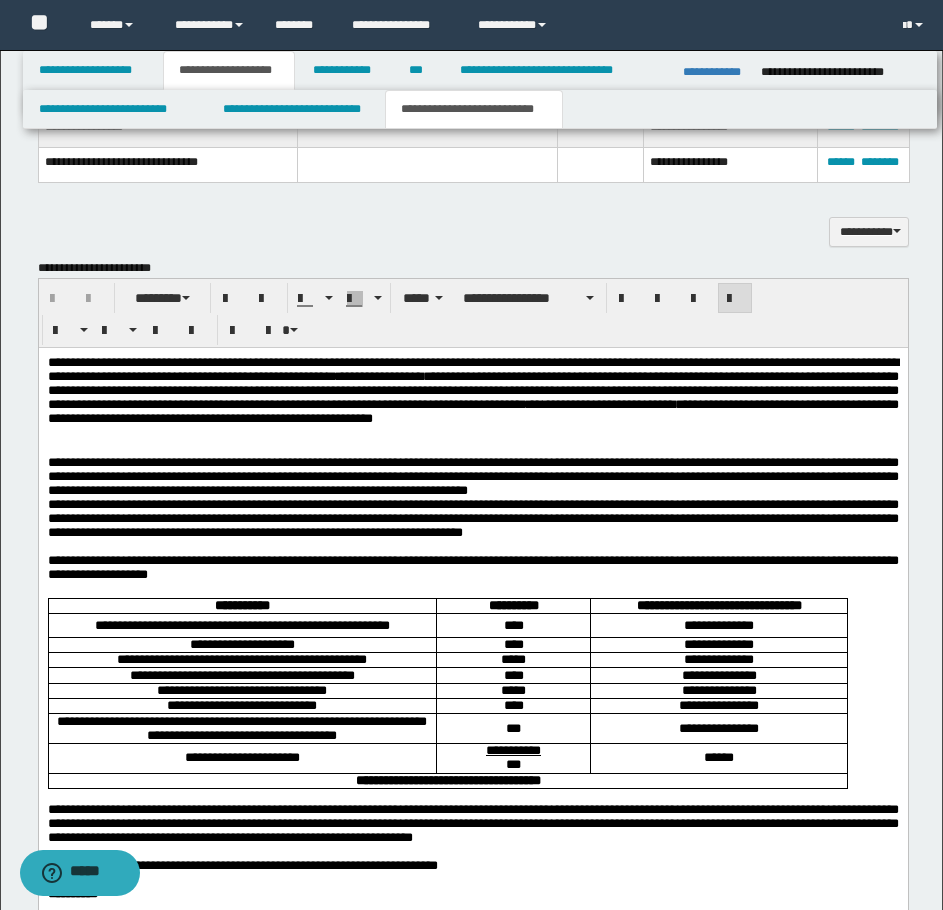 click on "**********" at bounding box center [472, 497] 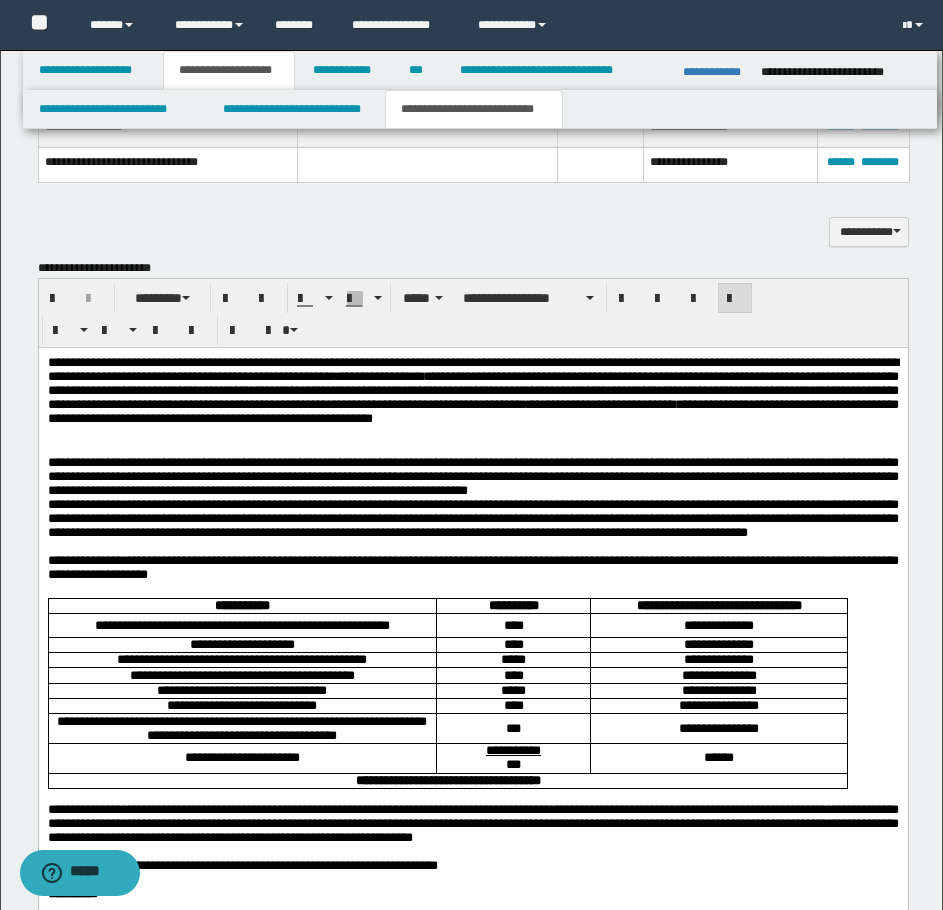 click on "**********" at bounding box center (472, 496) 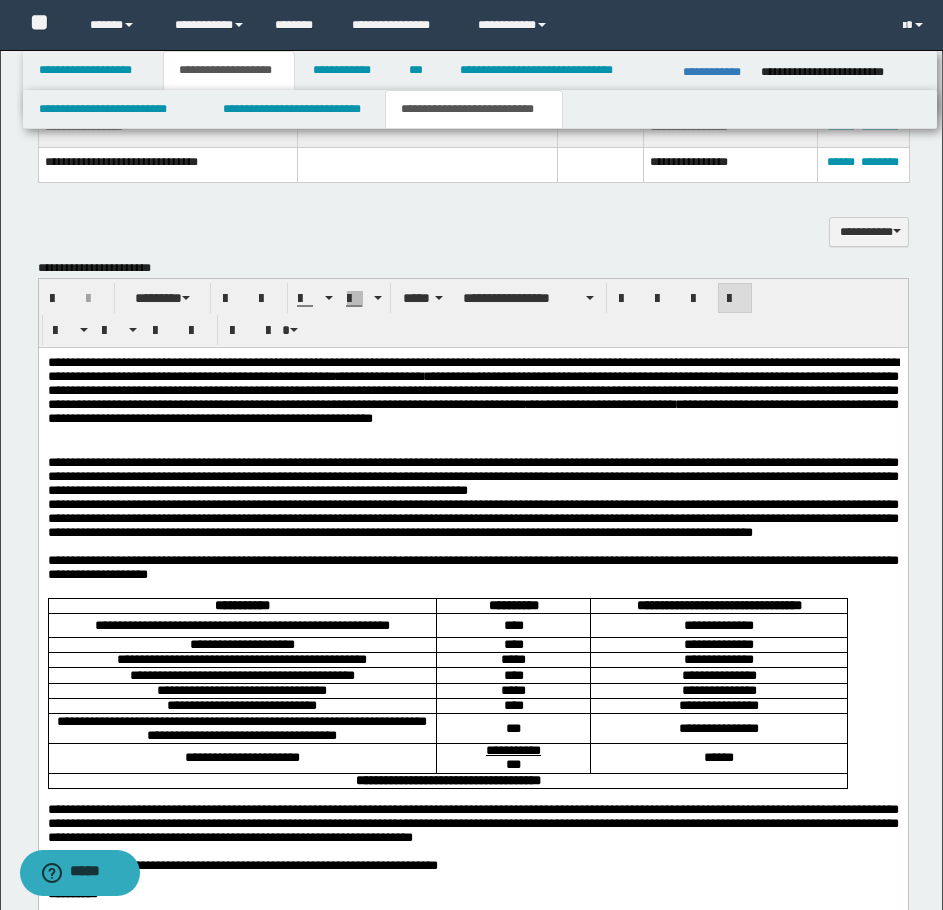 click on "**********" at bounding box center (472, 496) 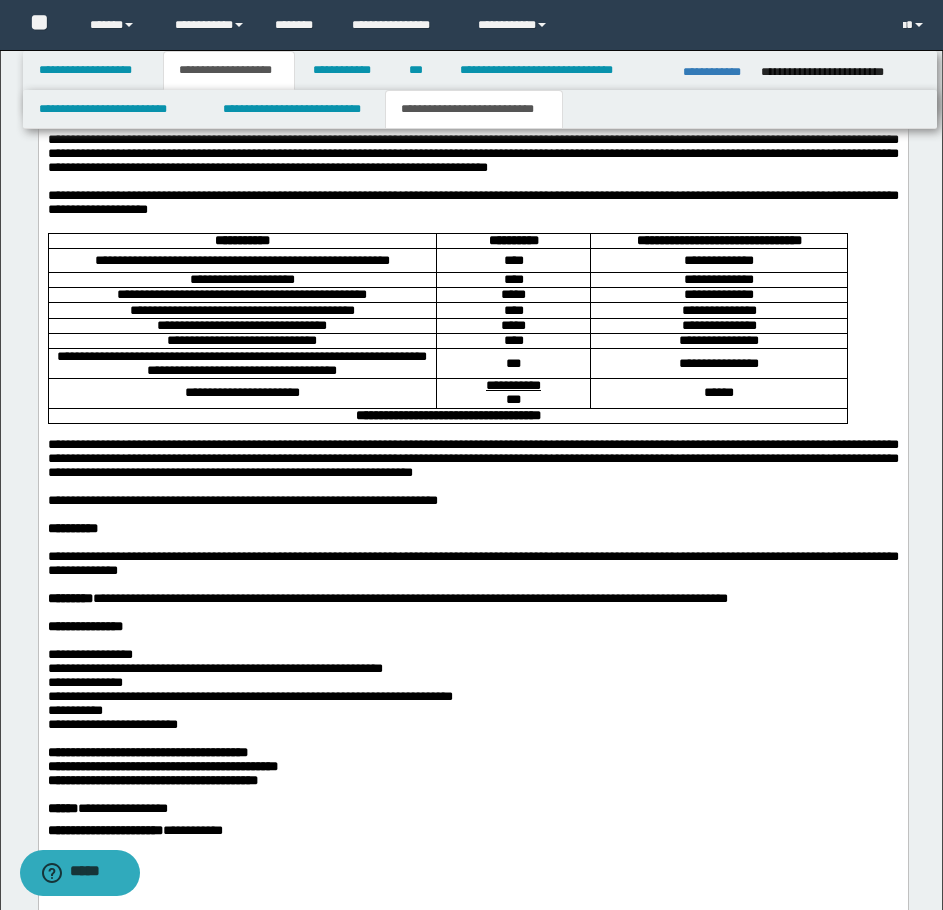 scroll, scrollTop: 1800, scrollLeft: 0, axis: vertical 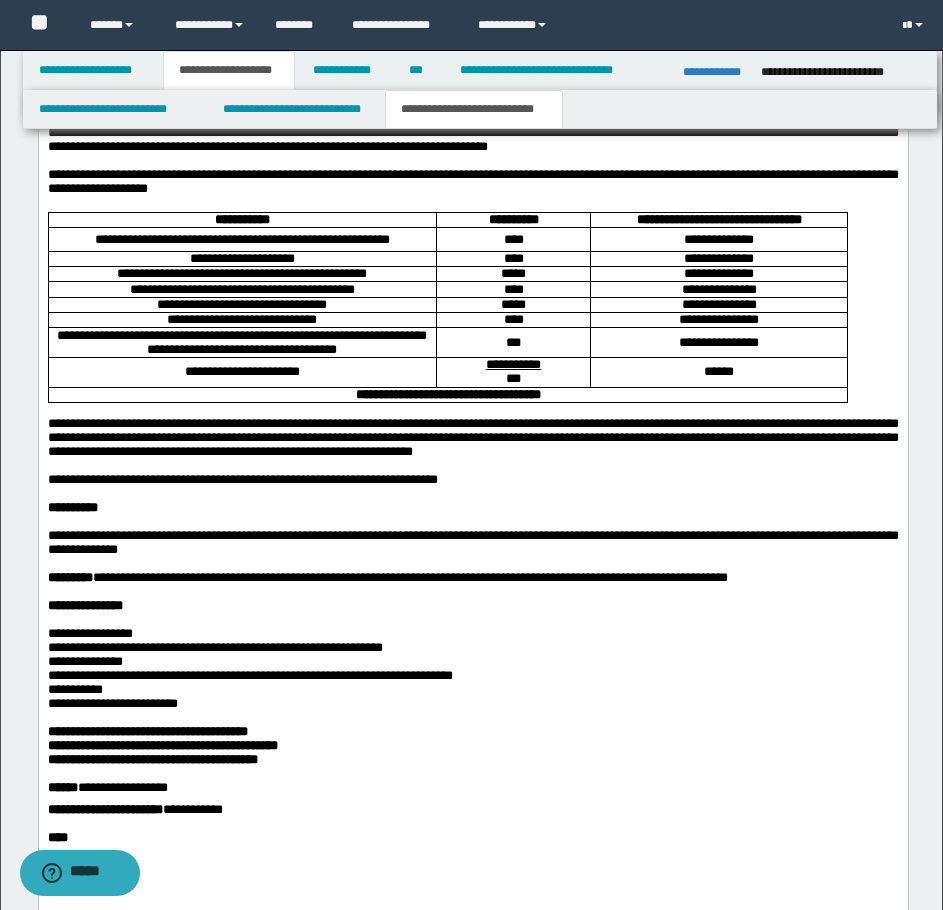 click on "**********" at bounding box center [472, 425] 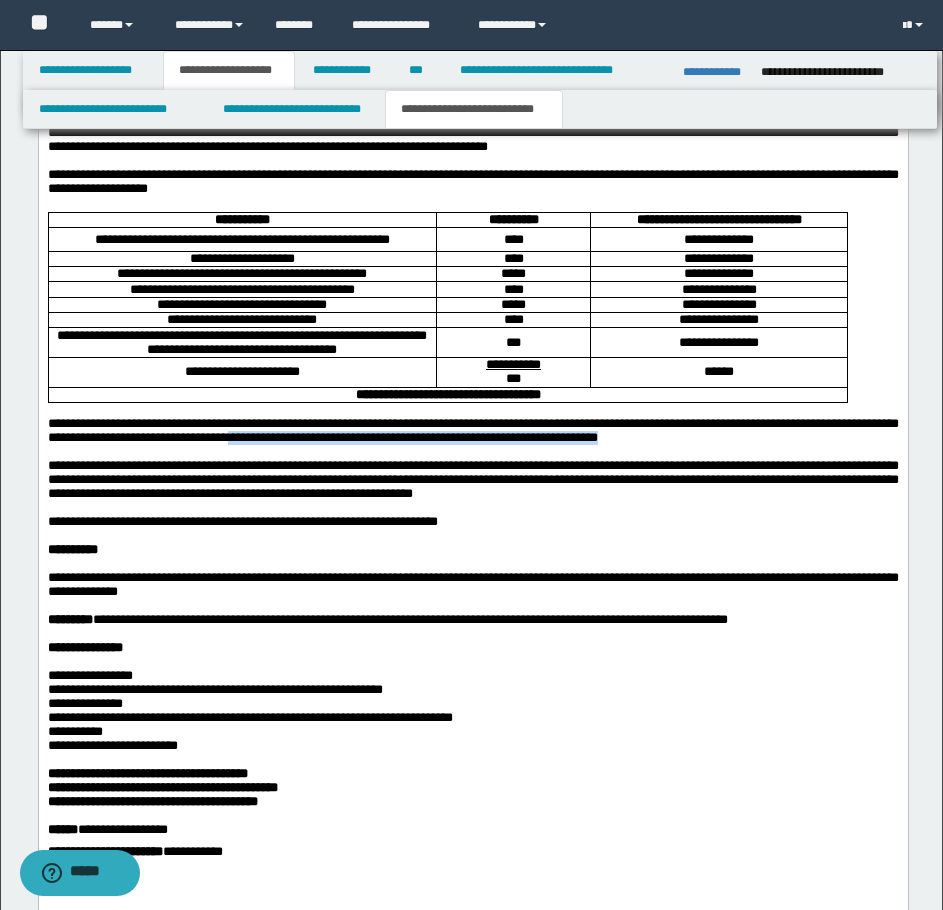 drag, startPoint x: 464, startPoint y: 514, endPoint x: 872, endPoint y: 531, distance: 408.354 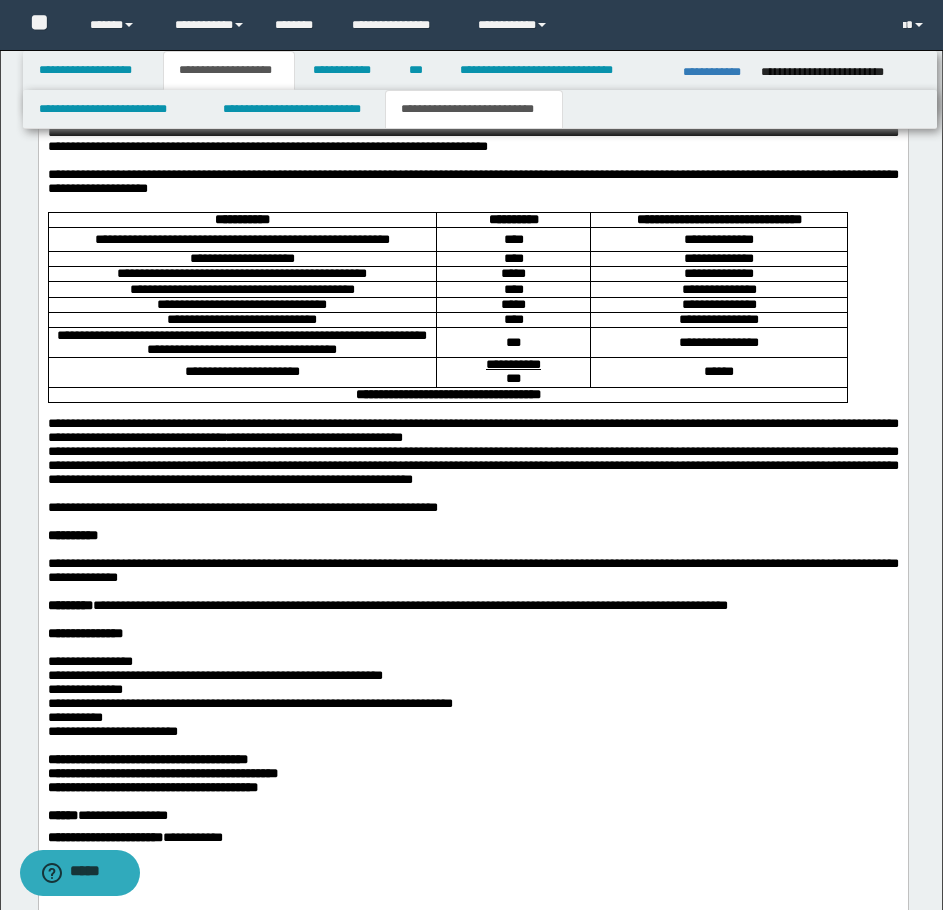 click on "**********" at bounding box center [472, 430] 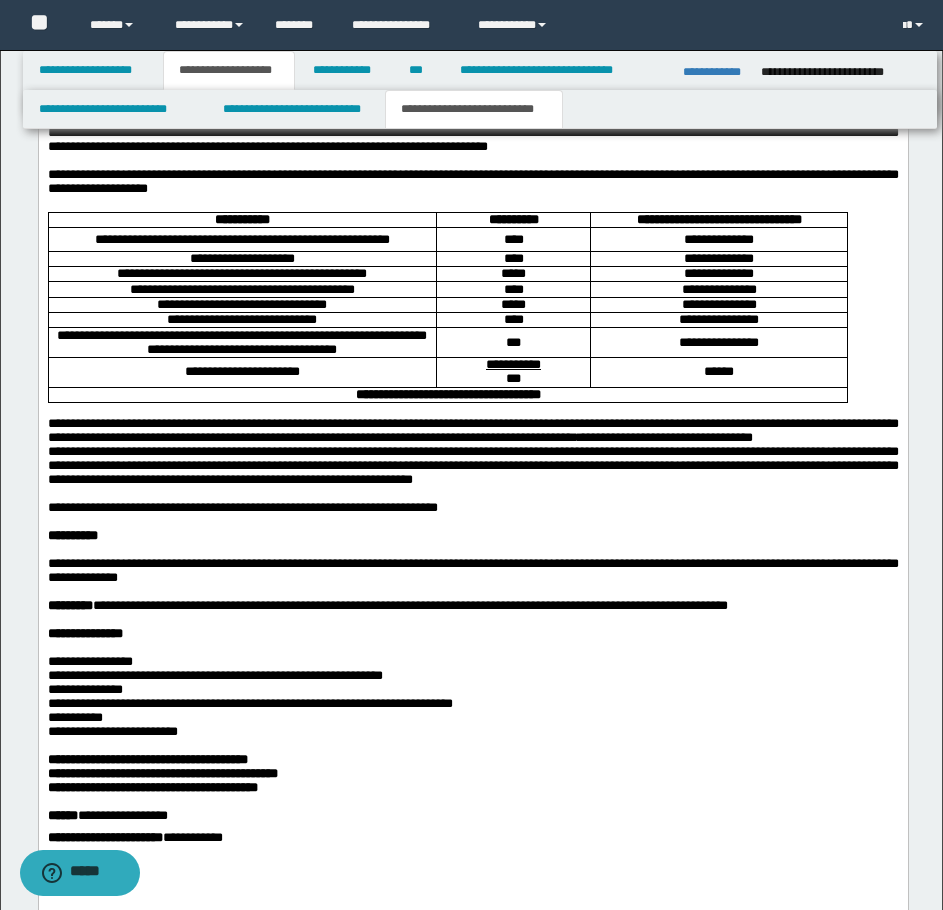 click on "**********" at bounding box center [472, 430] 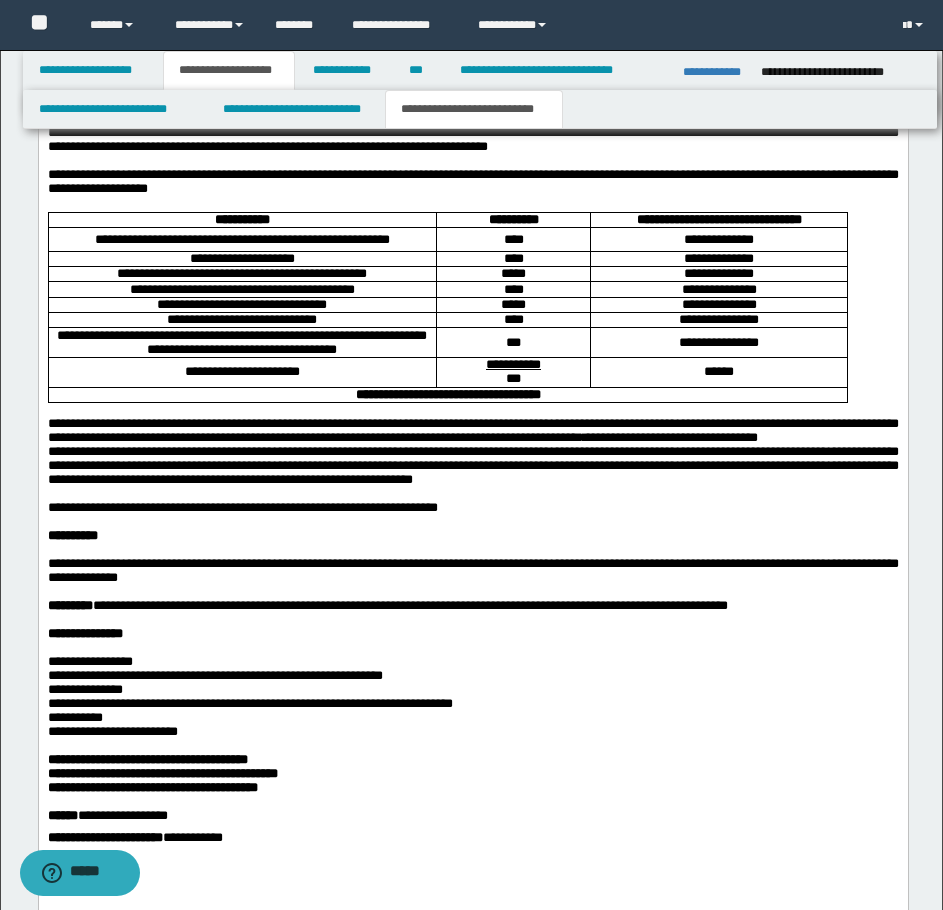 click on "**********" at bounding box center (472, 430) 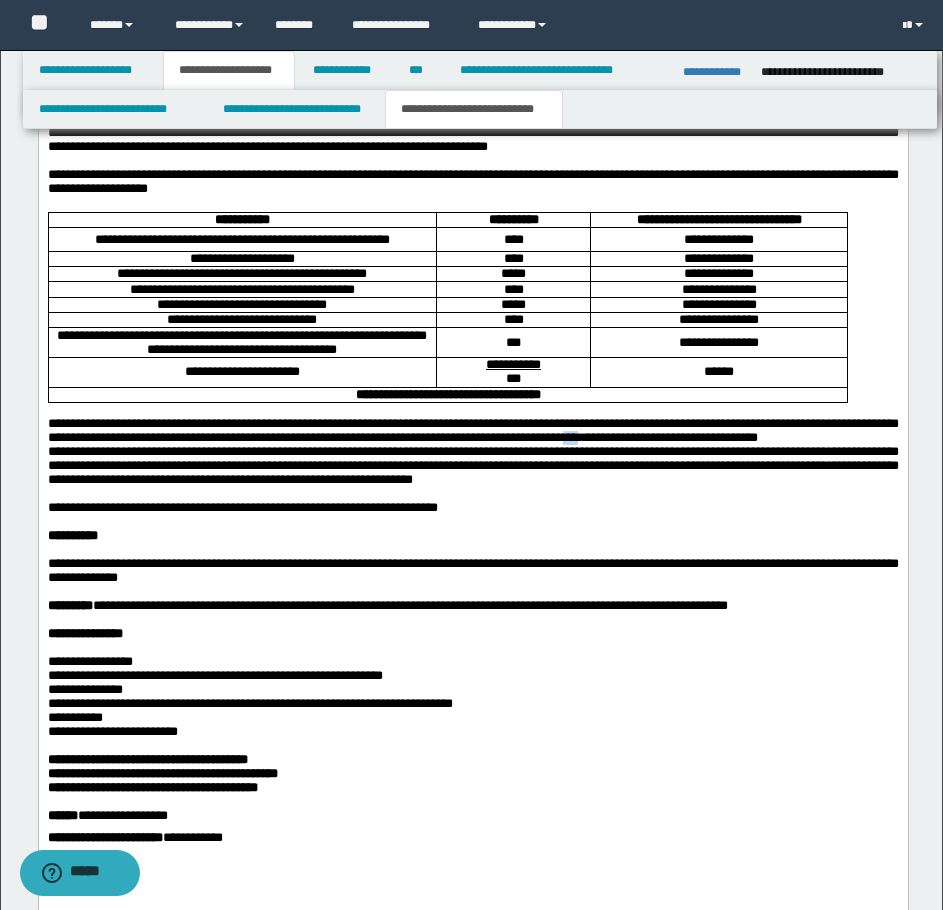 drag, startPoint x: 870, startPoint y: 513, endPoint x: 897, endPoint y: 515, distance: 27.073973 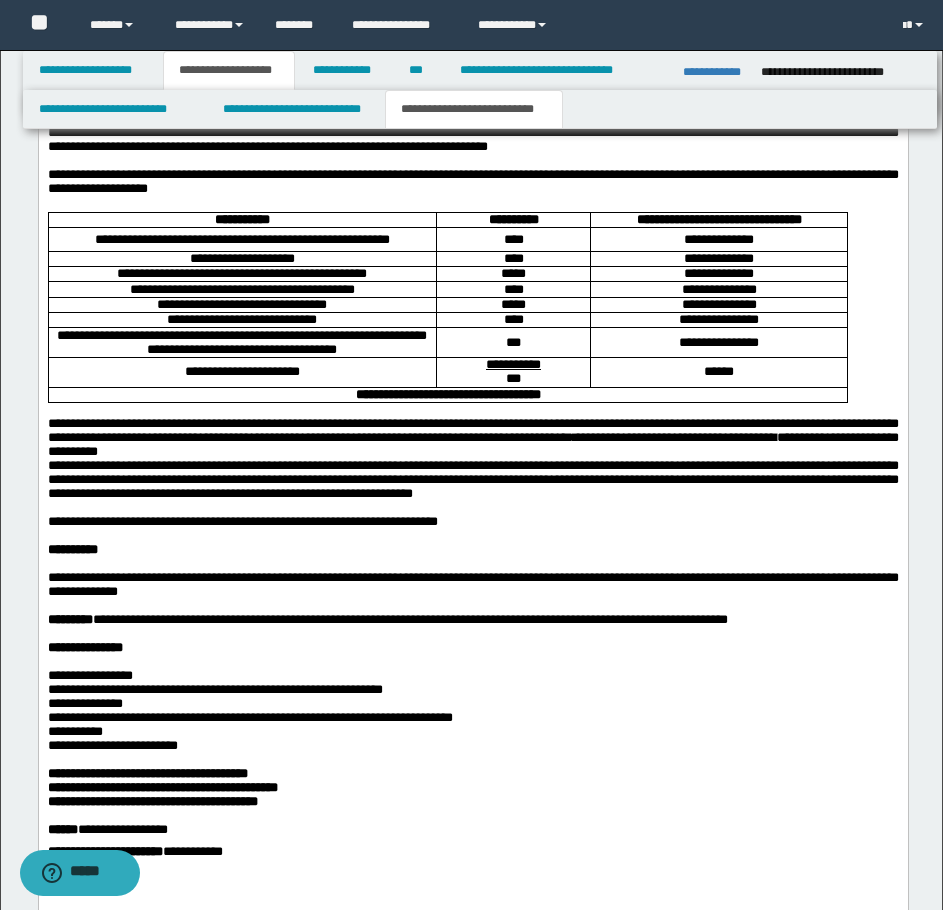 click on "**********" at bounding box center [472, 437] 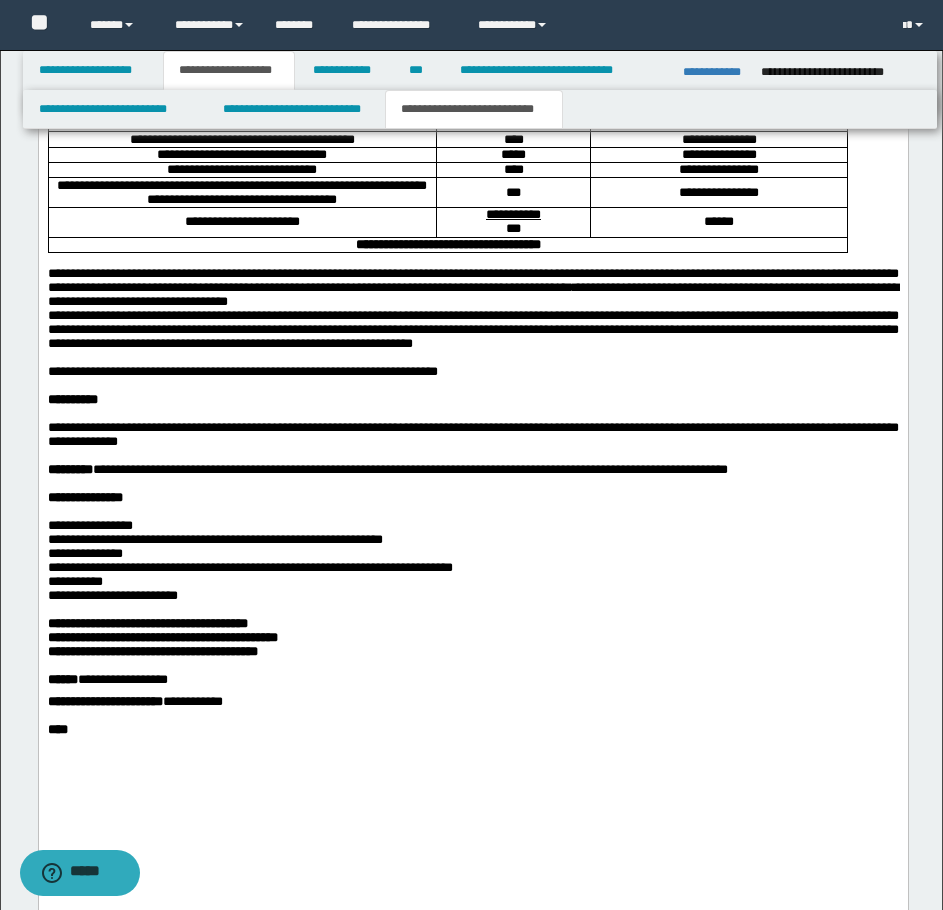 scroll, scrollTop: 2000, scrollLeft: 0, axis: vertical 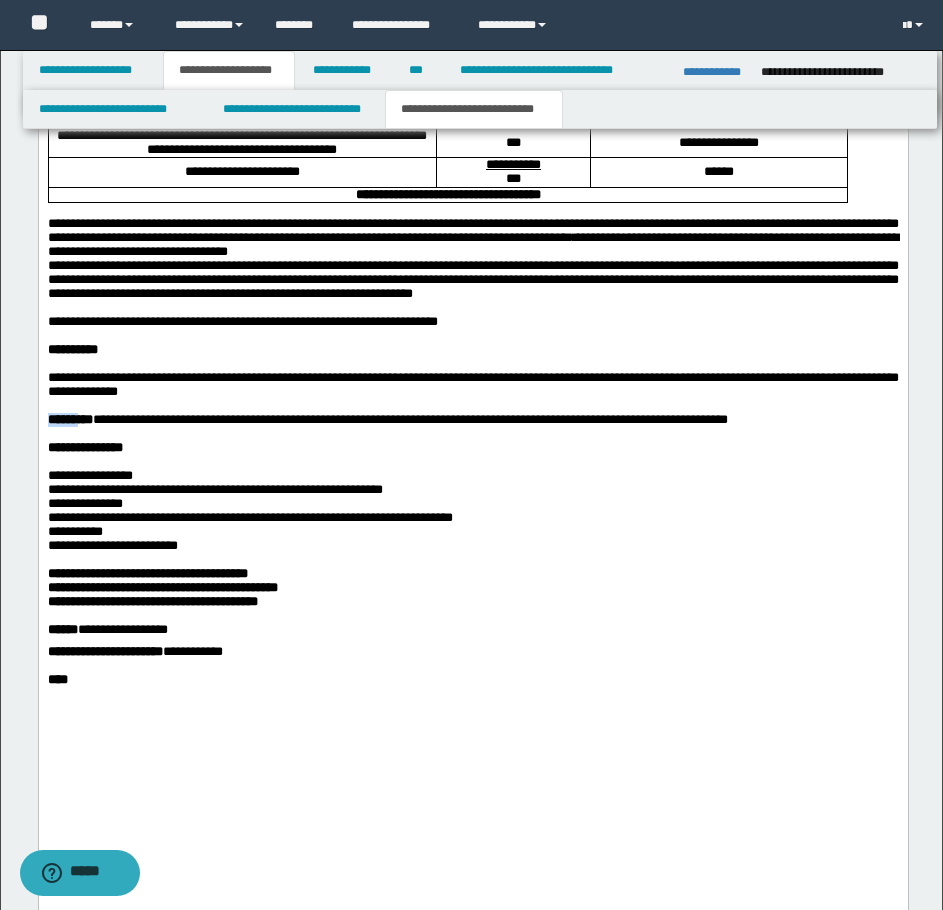drag, startPoint x: 98, startPoint y: 521, endPoint x: 50, endPoint y: 518, distance: 48.09366 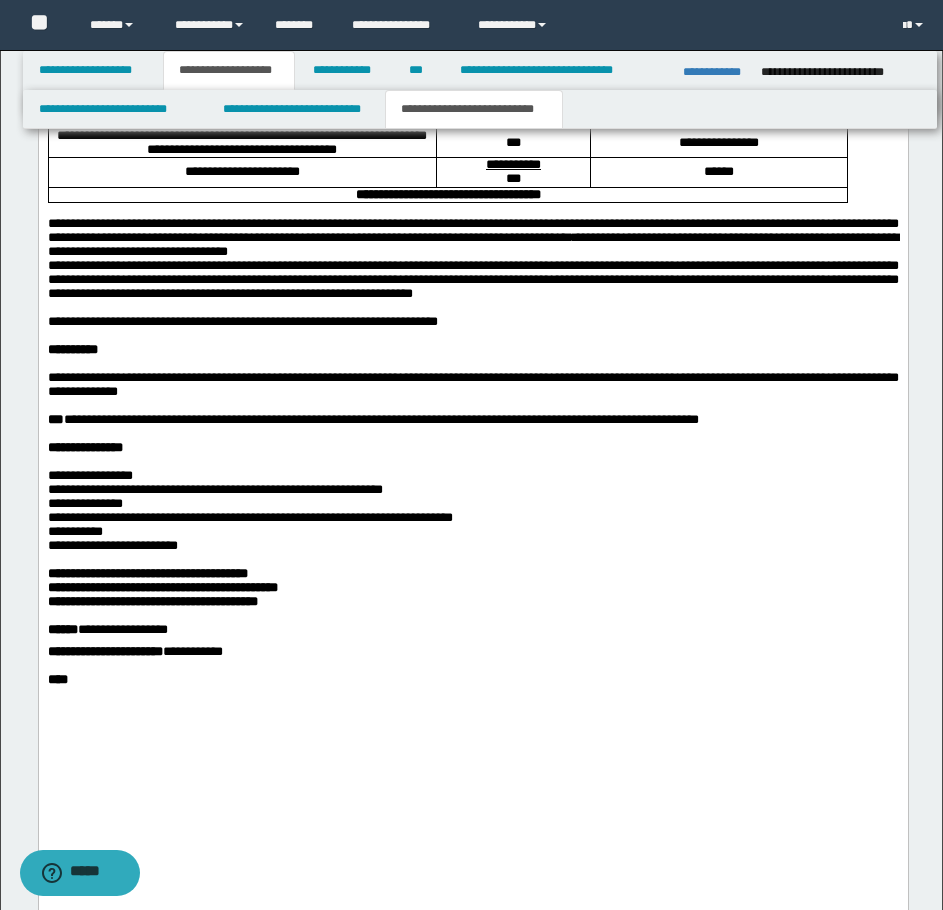 click on "***" at bounding box center [55, 419] 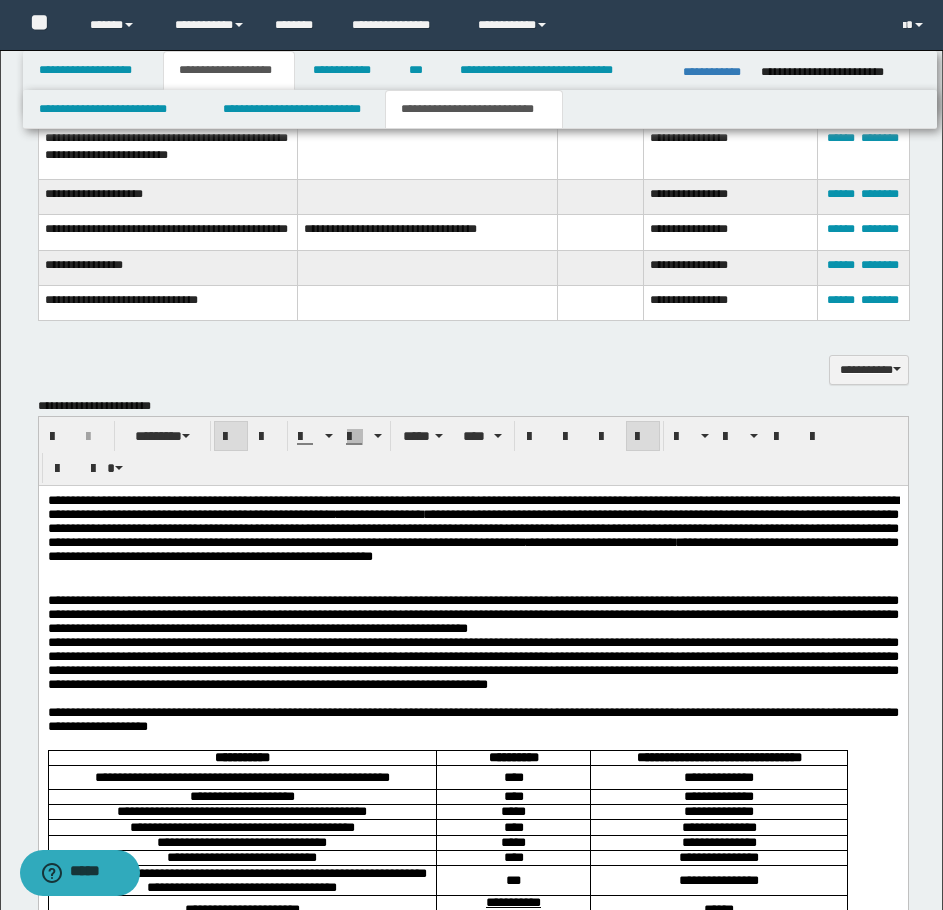 scroll, scrollTop: 1200, scrollLeft: 0, axis: vertical 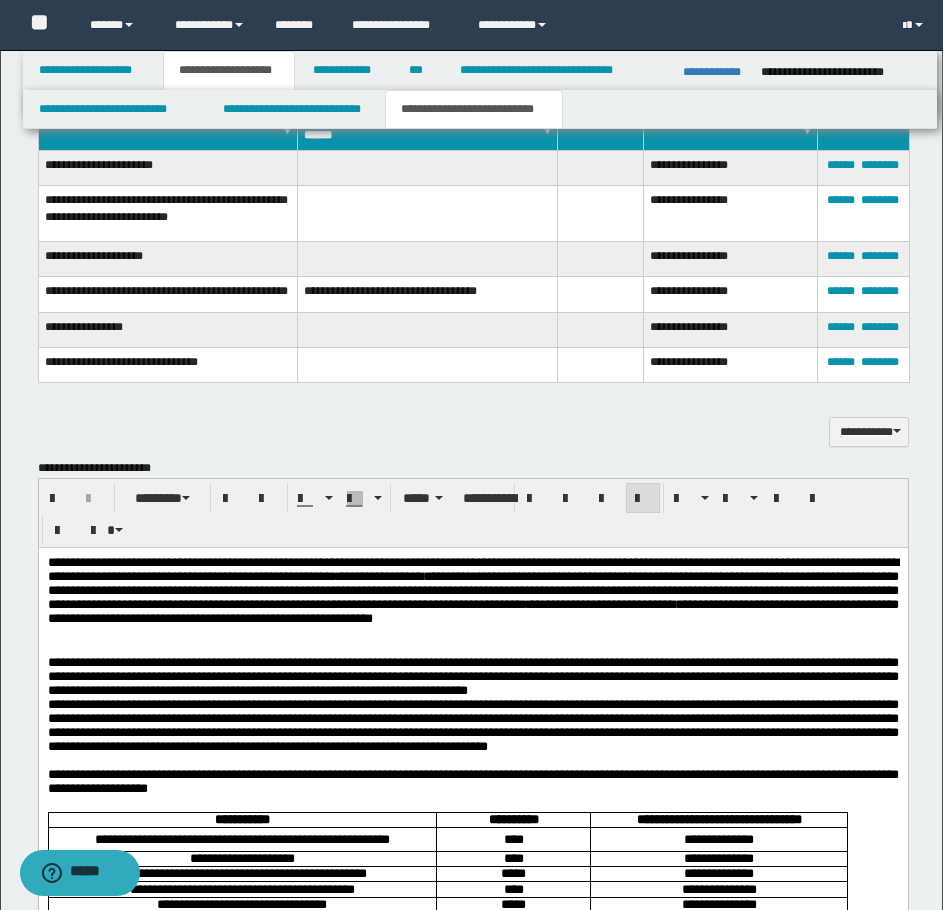 click on "**********" at bounding box center (472, 703) 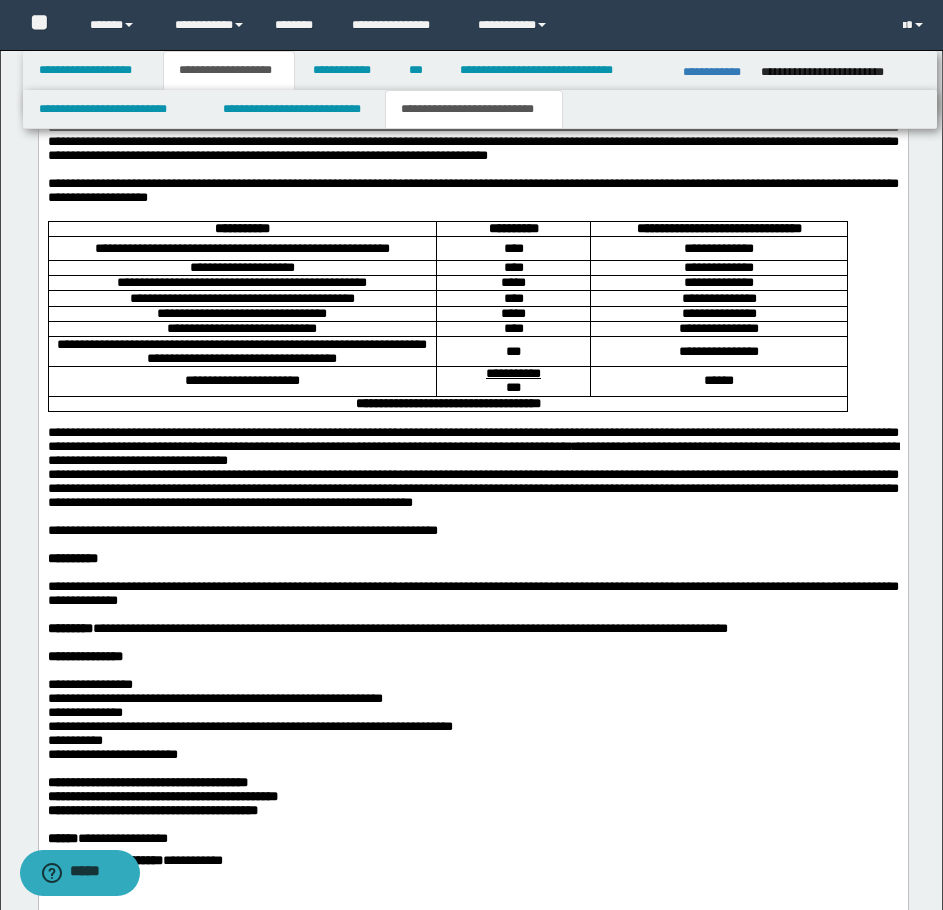scroll, scrollTop: 1800, scrollLeft: 0, axis: vertical 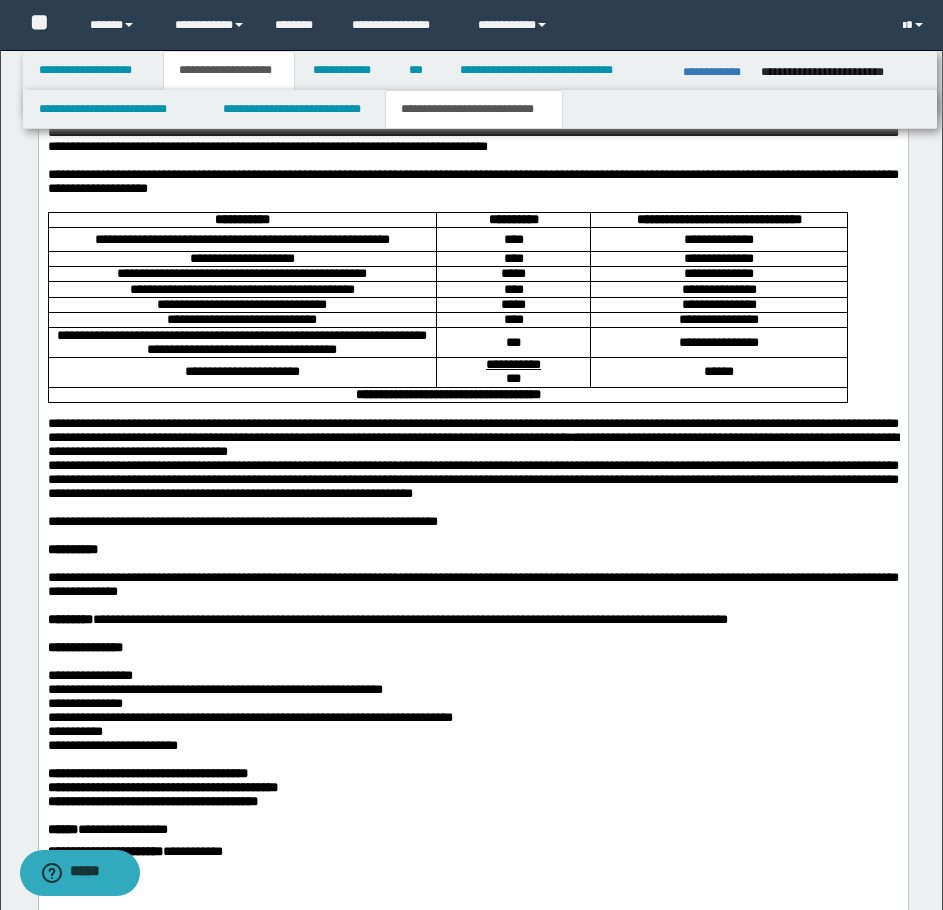 click on "**********" at bounding box center [472, 437] 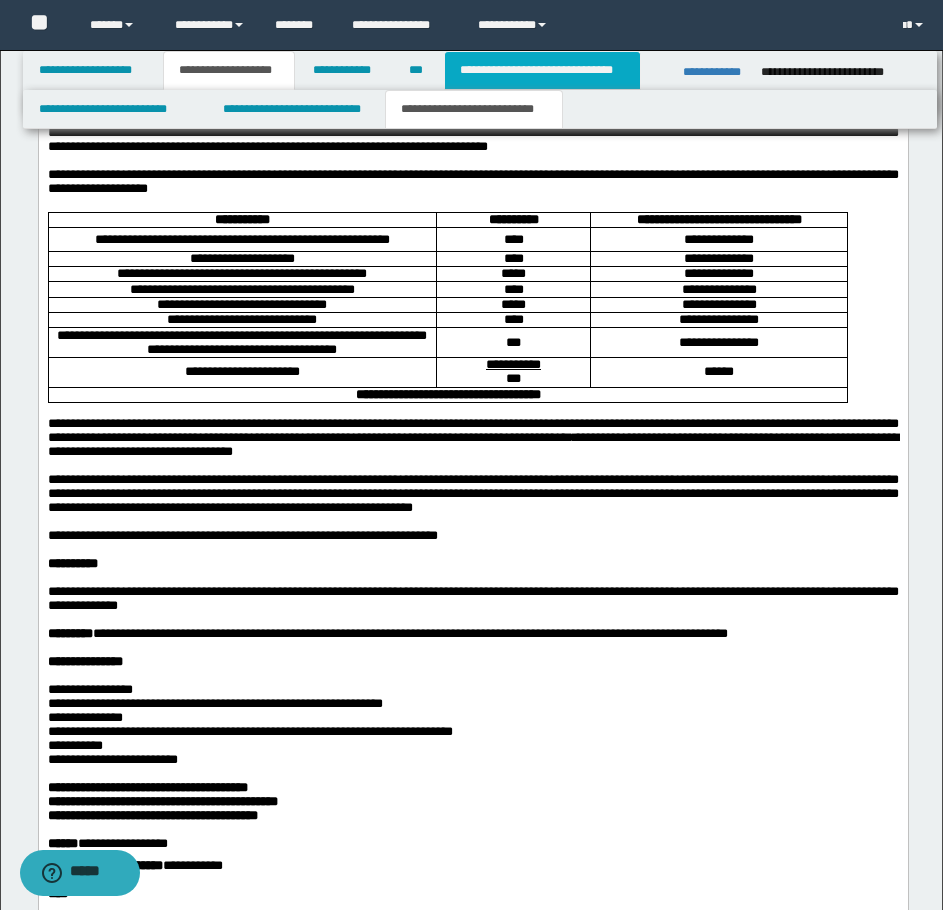 click on "**********" at bounding box center (542, 70) 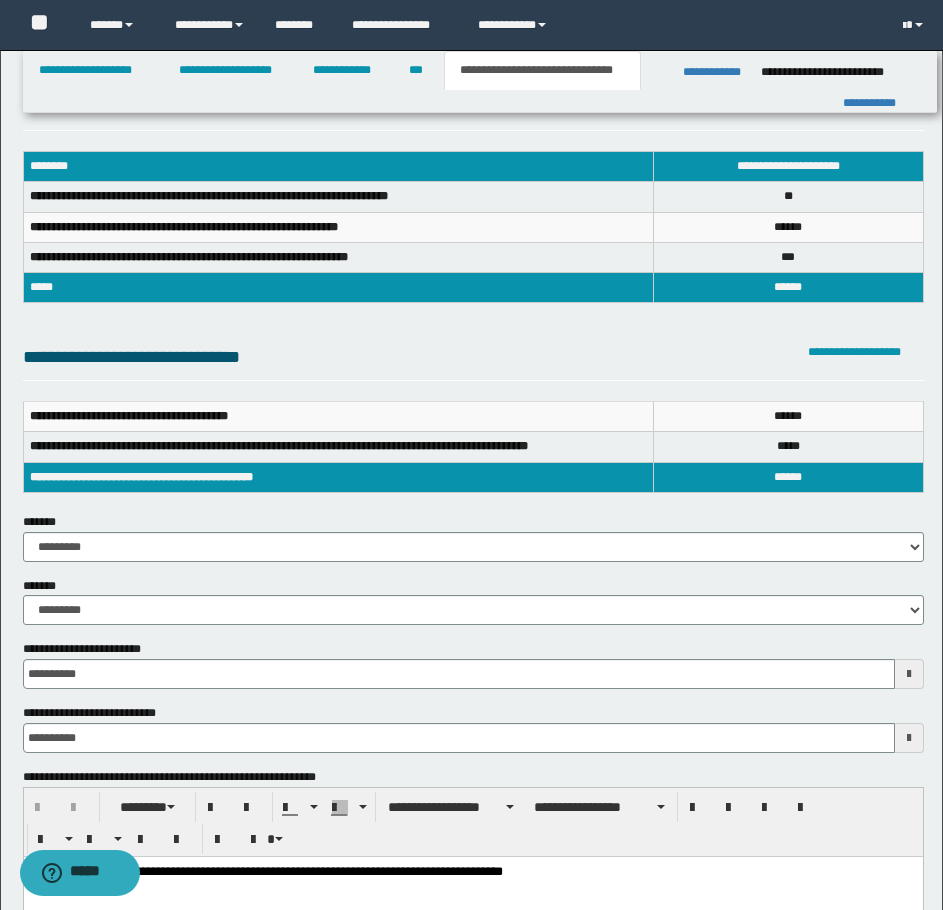 scroll, scrollTop: 3, scrollLeft: 0, axis: vertical 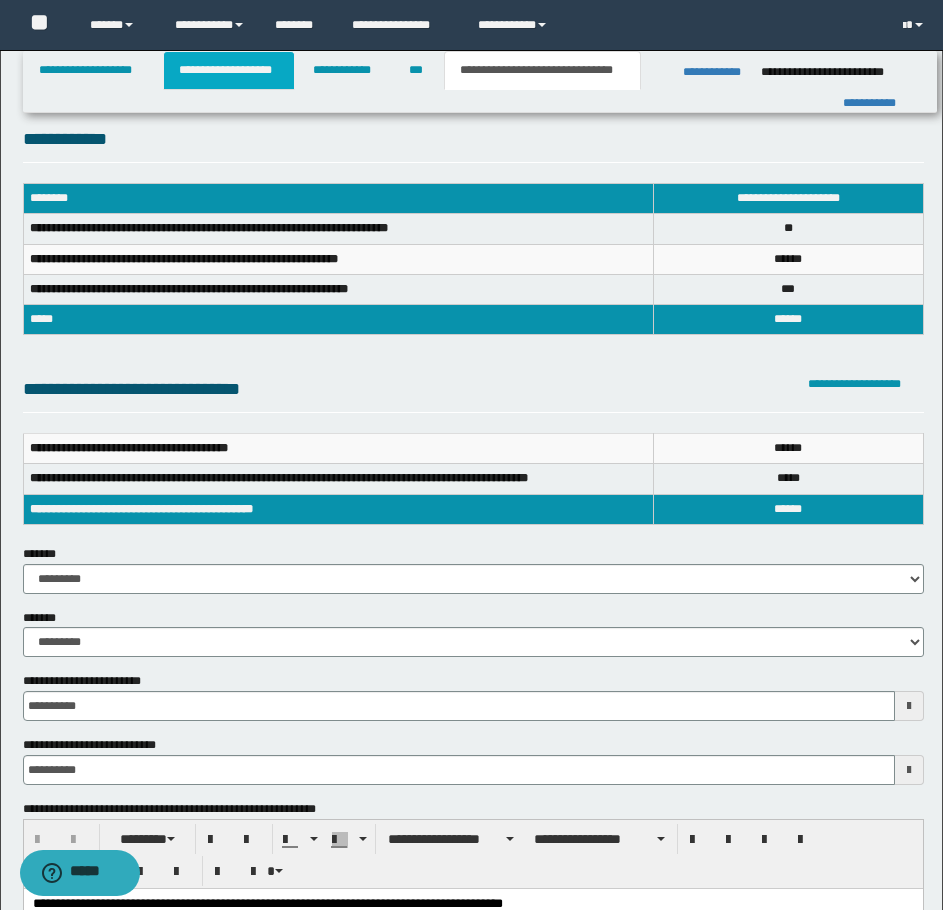click on "**********" at bounding box center [229, 70] 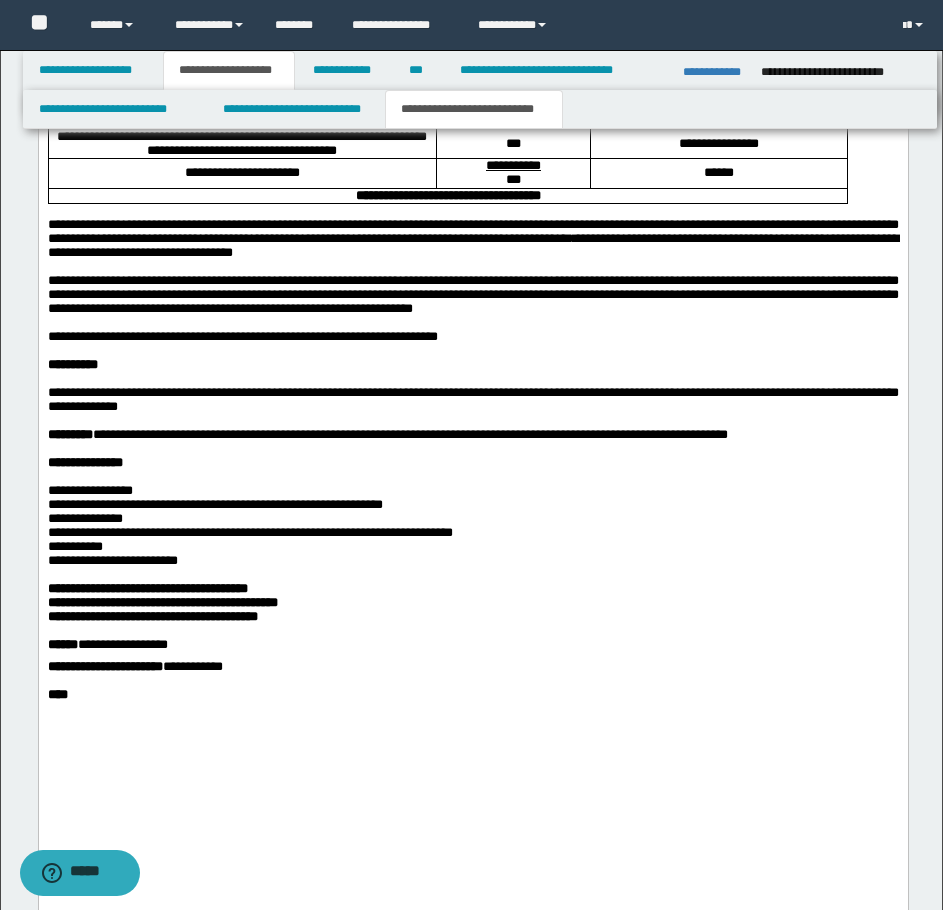 scroll, scrollTop: 2034, scrollLeft: 0, axis: vertical 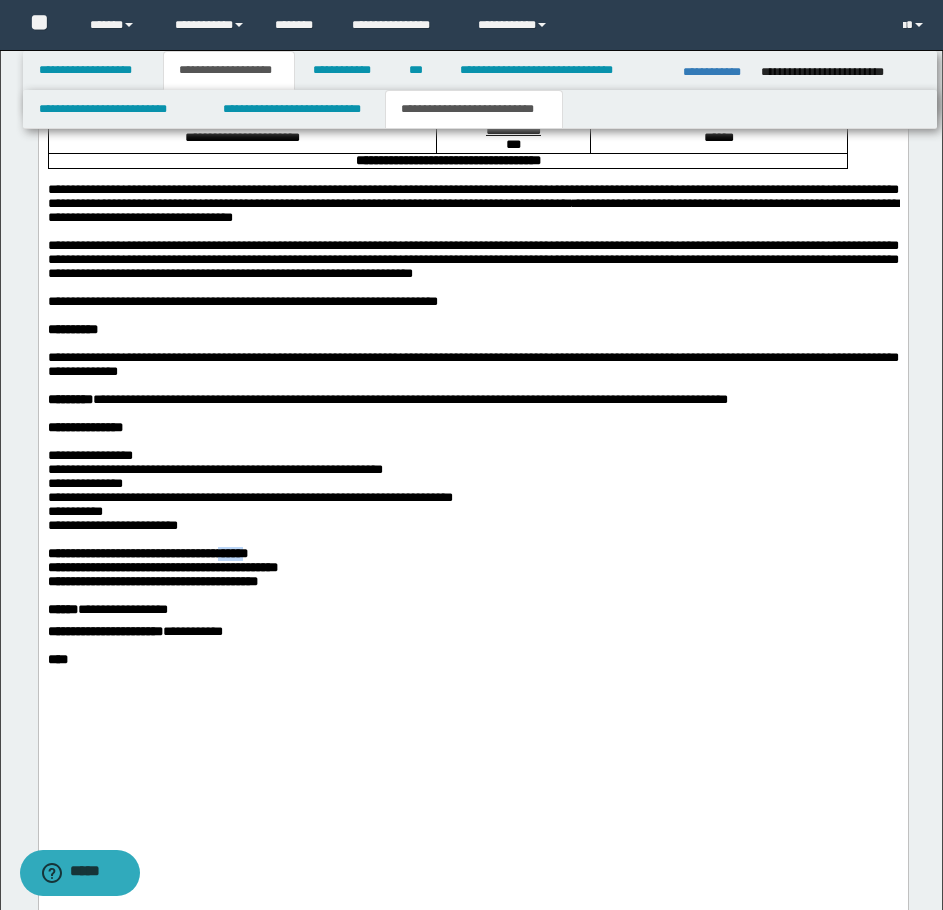 drag, startPoint x: 222, startPoint y: 677, endPoint x: 253, endPoint y: 675, distance: 31.06445 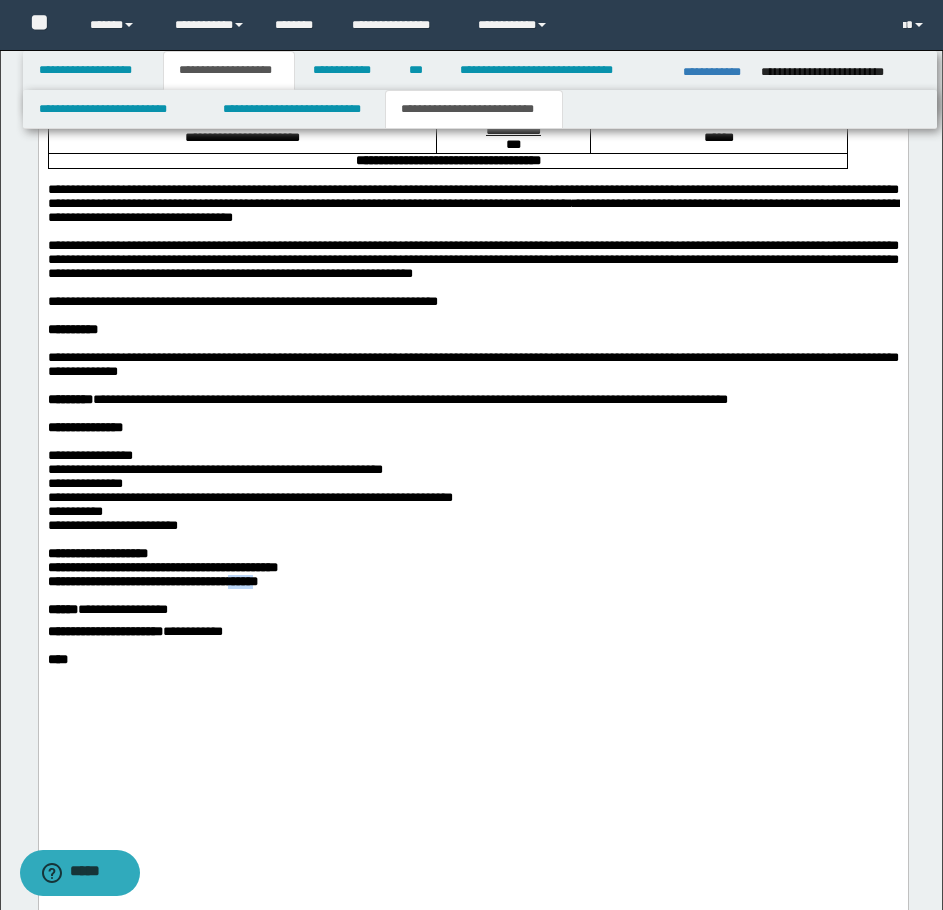 drag, startPoint x: 221, startPoint y: 712, endPoint x: 252, endPoint y: 711, distance: 31.016125 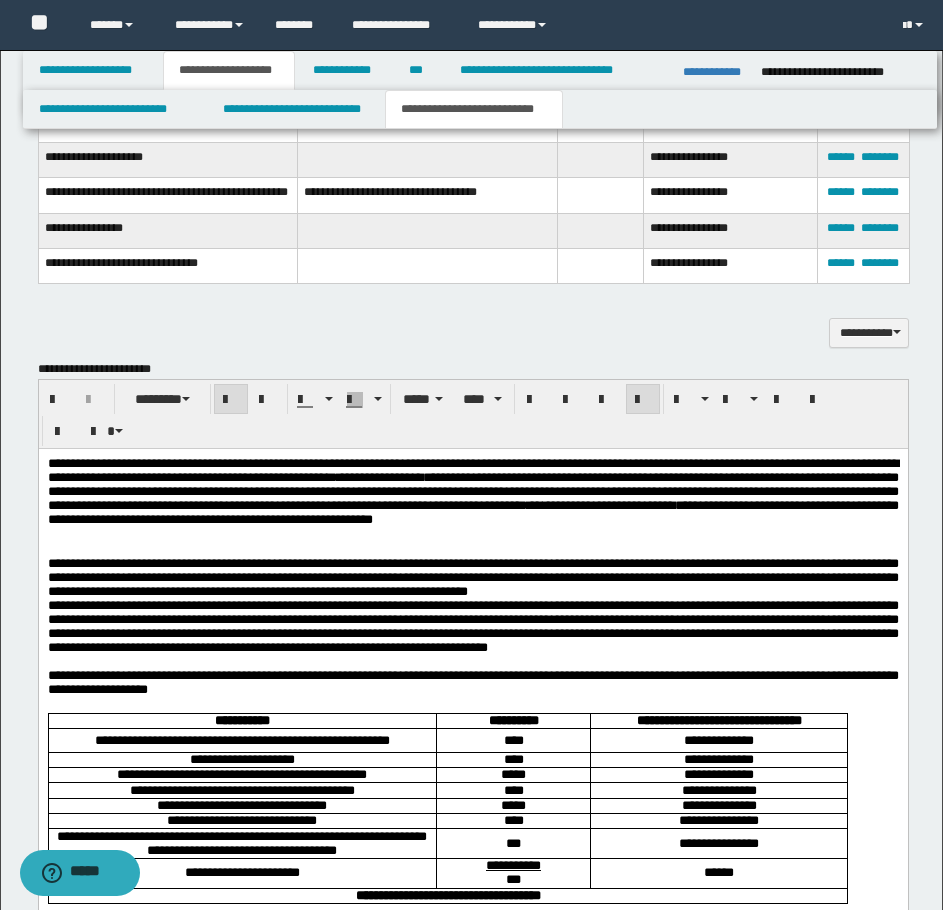 scroll, scrollTop: 1334, scrollLeft: 0, axis: vertical 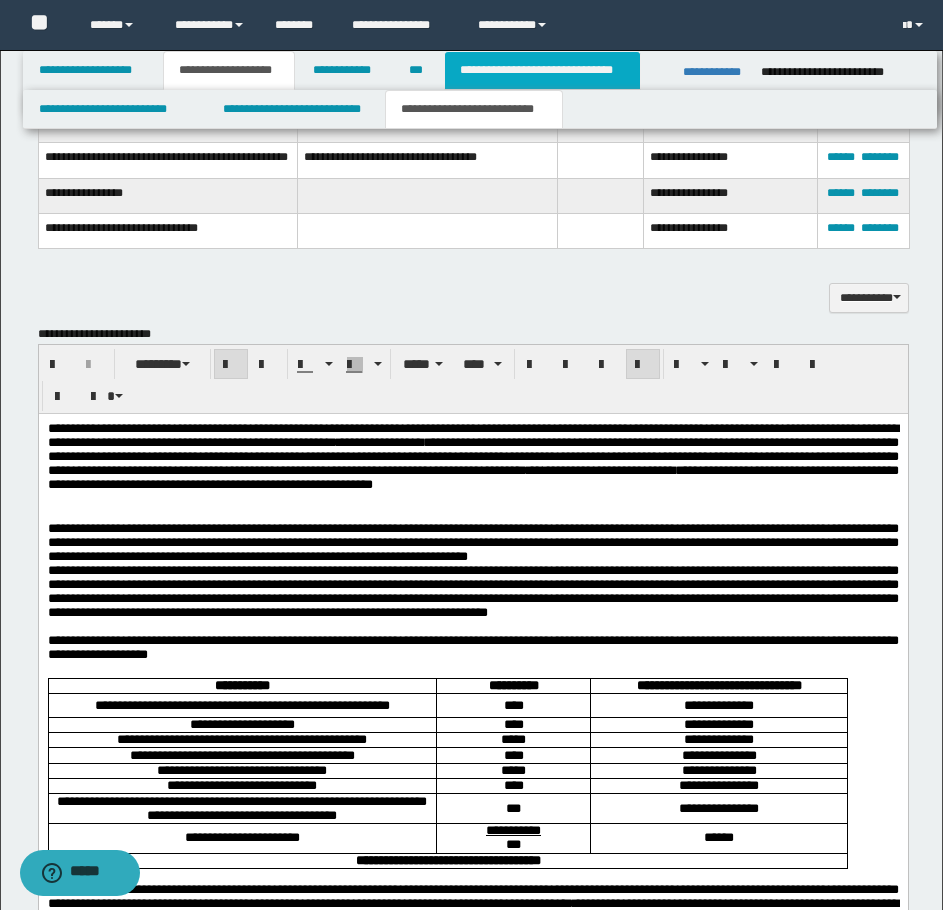 click on "**********" at bounding box center [542, 70] 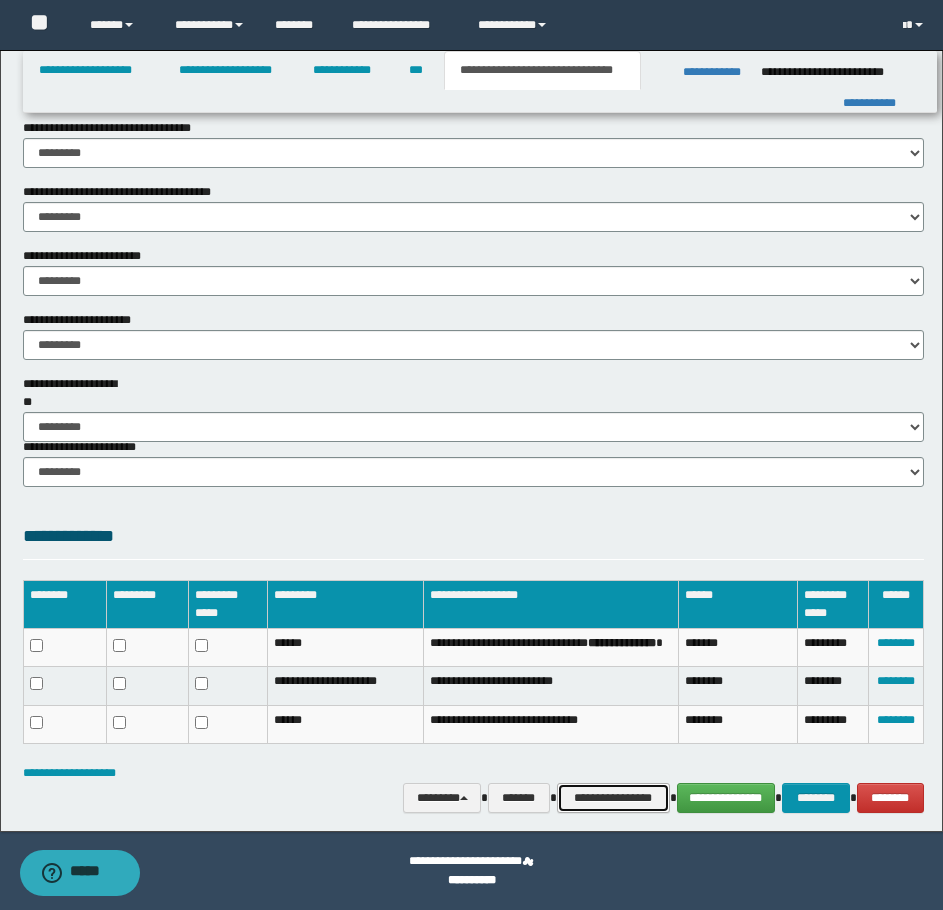 click on "**********" at bounding box center (613, 798) 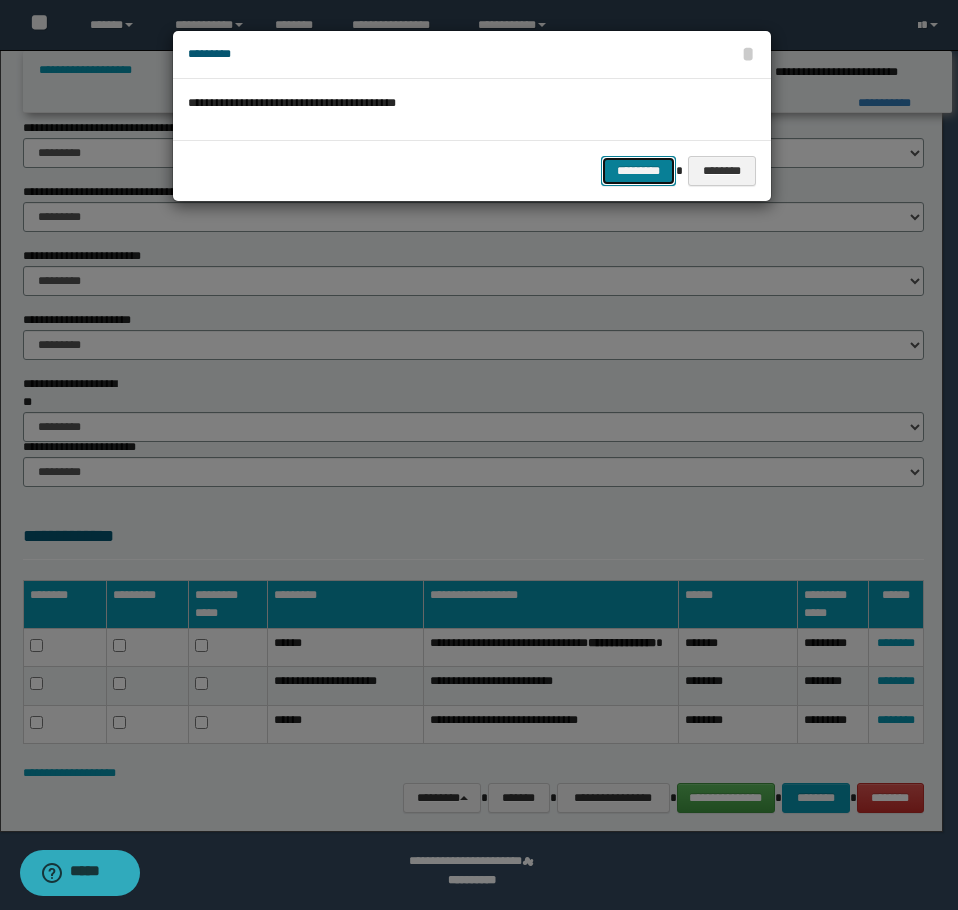 click on "*********" at bounding box center (638, 171) 